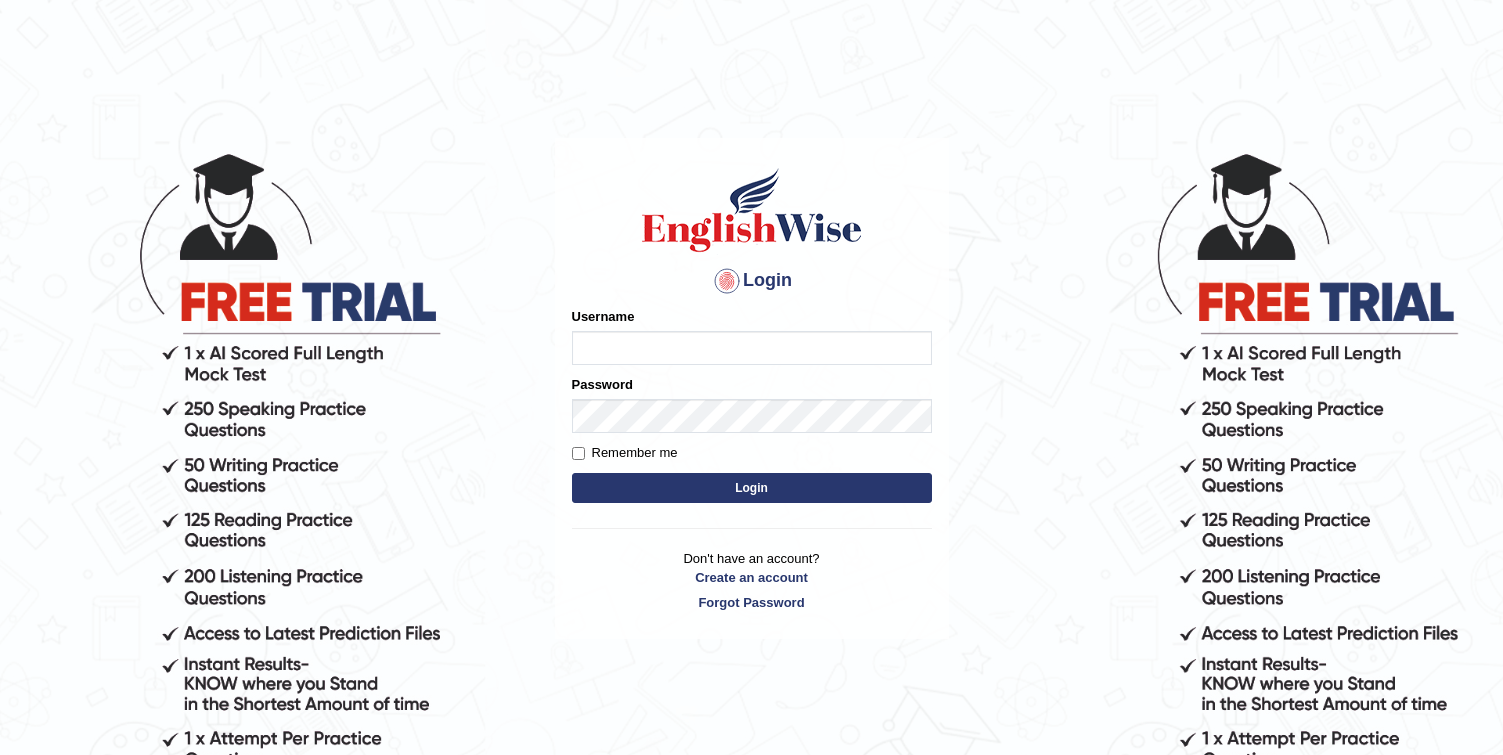 scroll, scrollTop: 0, scrollLeft: 0, axis: both 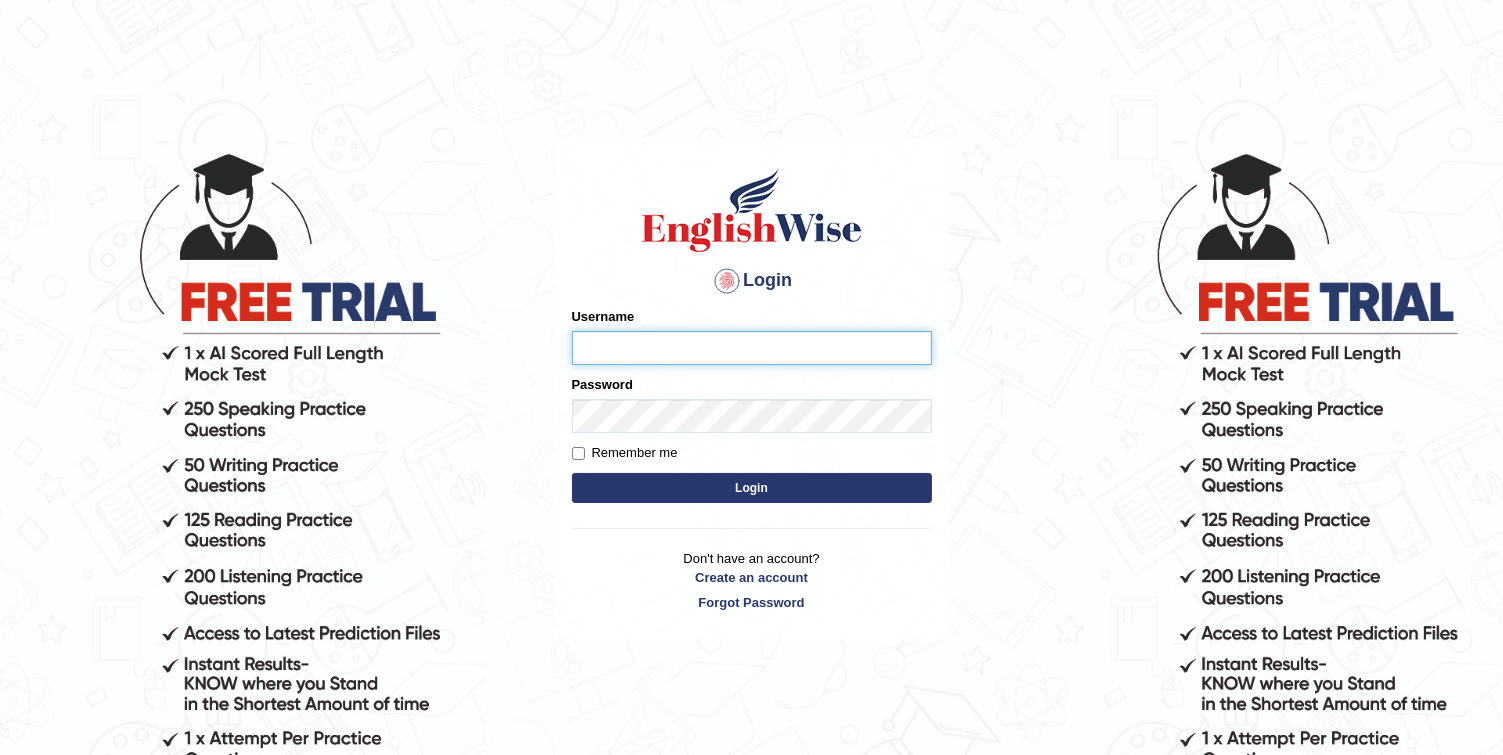 click on "Username" at bounding box center [752, 348] 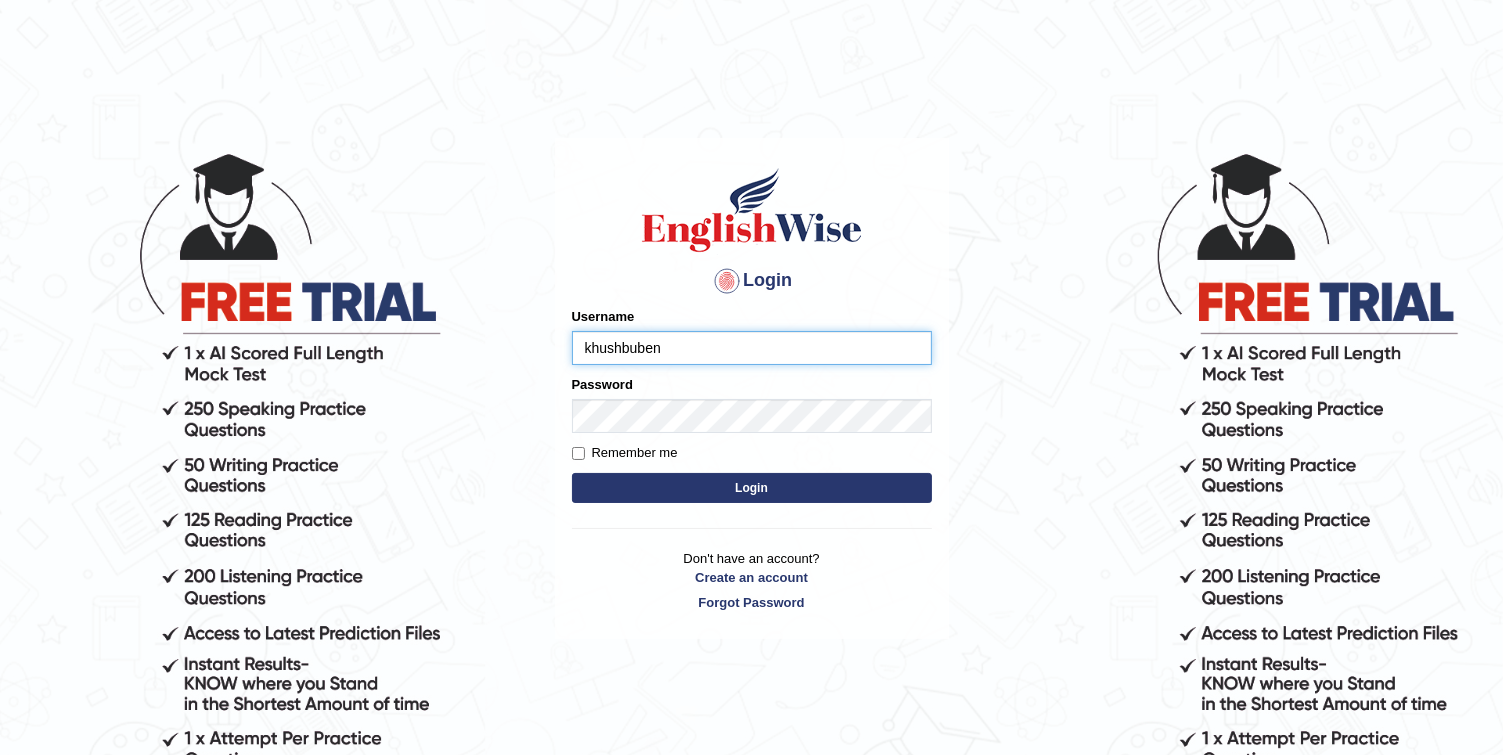 type on "khushbuben" 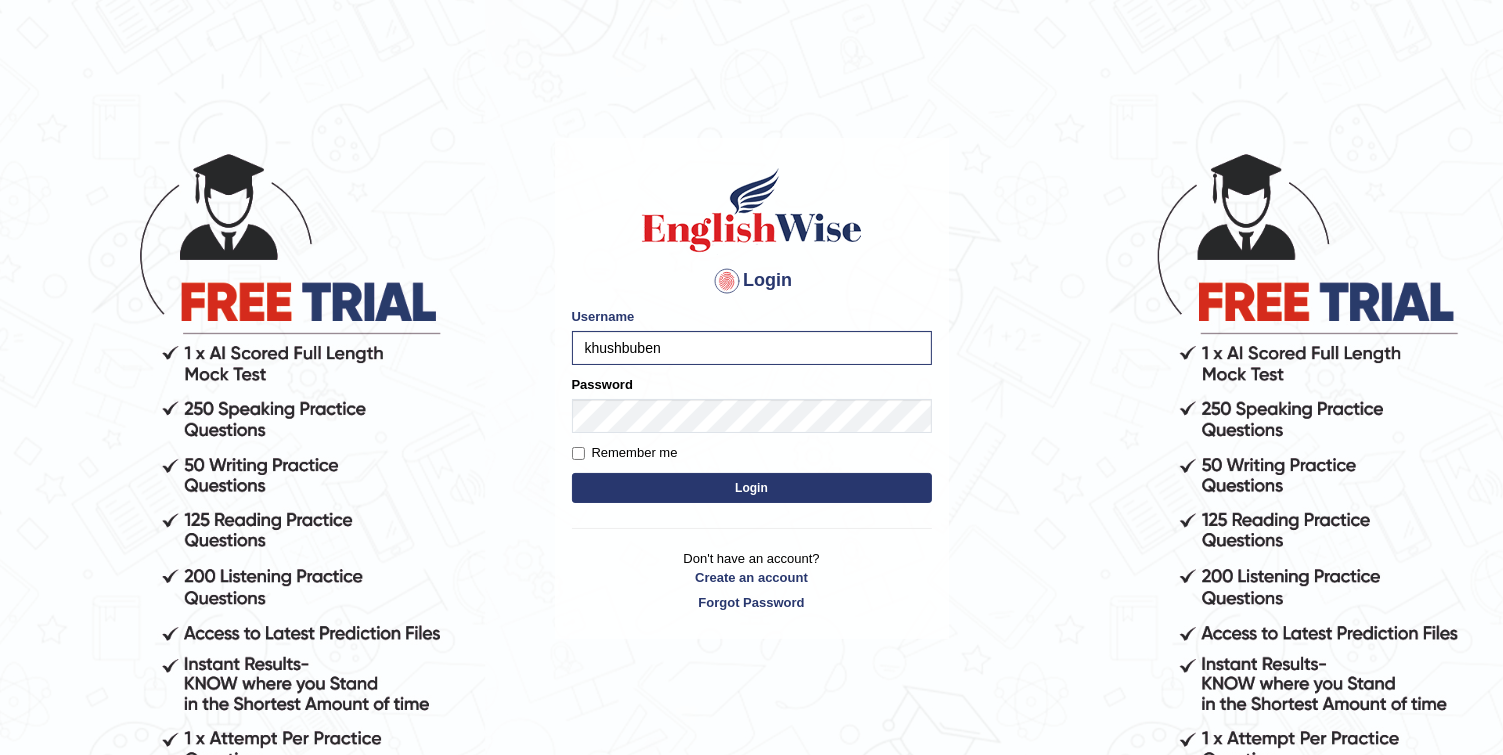 click on "Login" at bounding box center (752, 488) 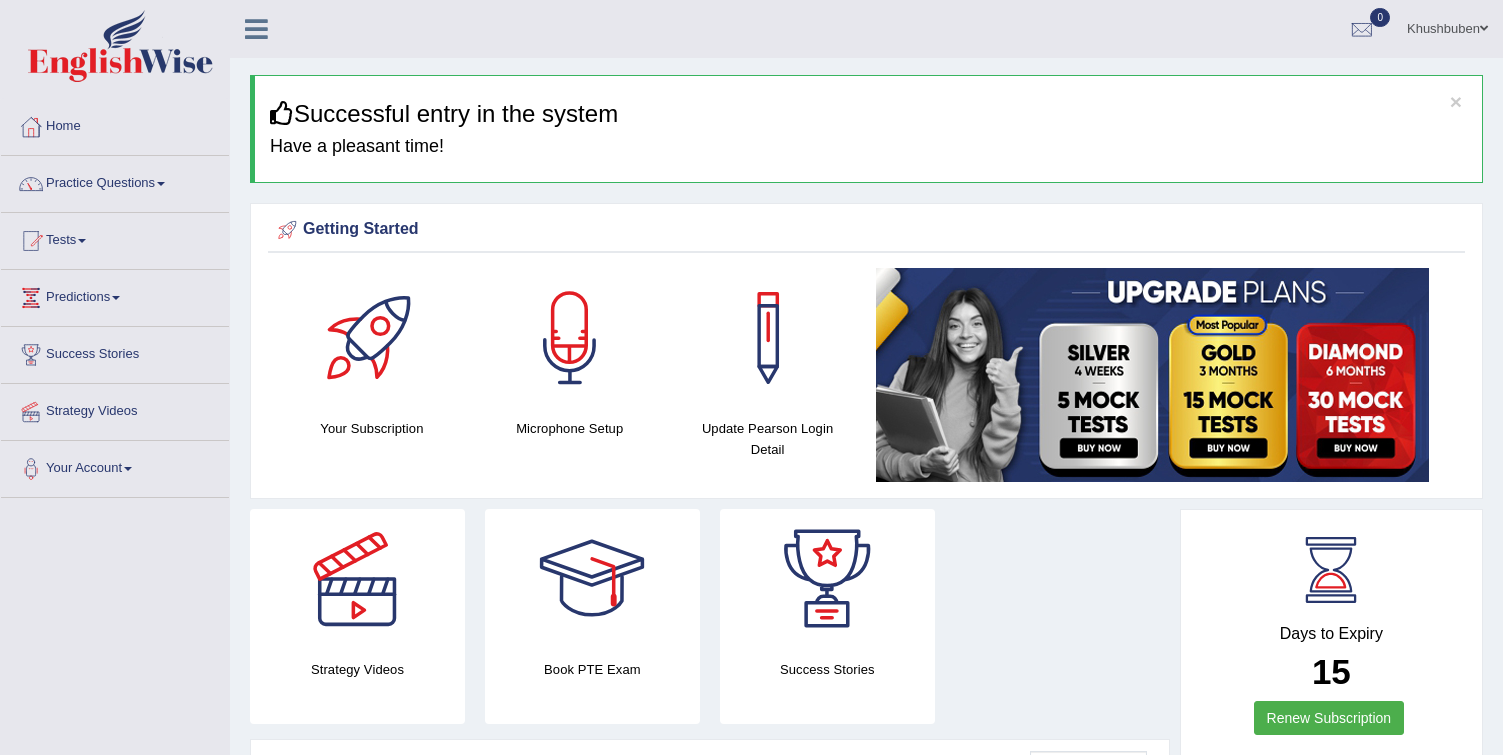 scroll, scrollTop: 0, scrollLeft: 0, axis: both 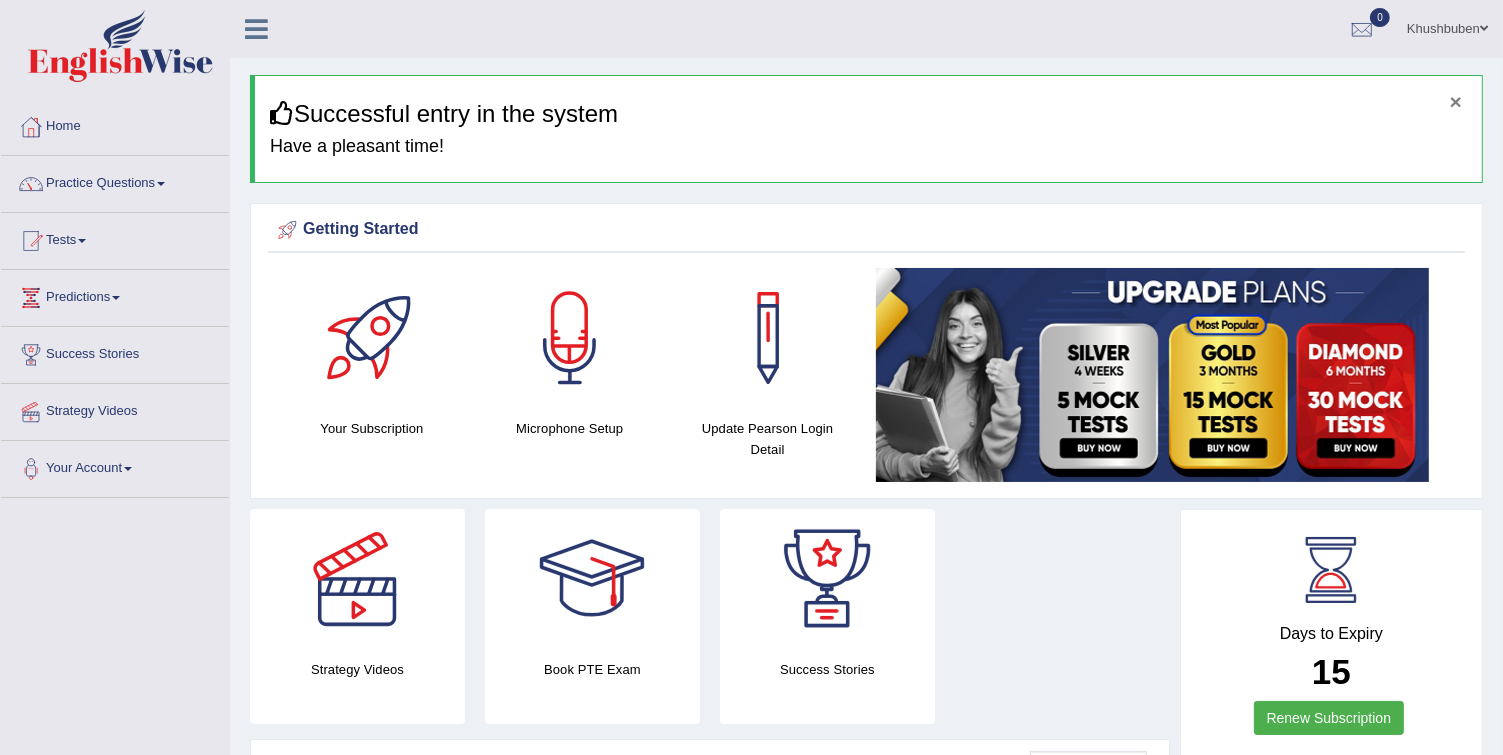 click on "×" at bounding box center (1456, 101) 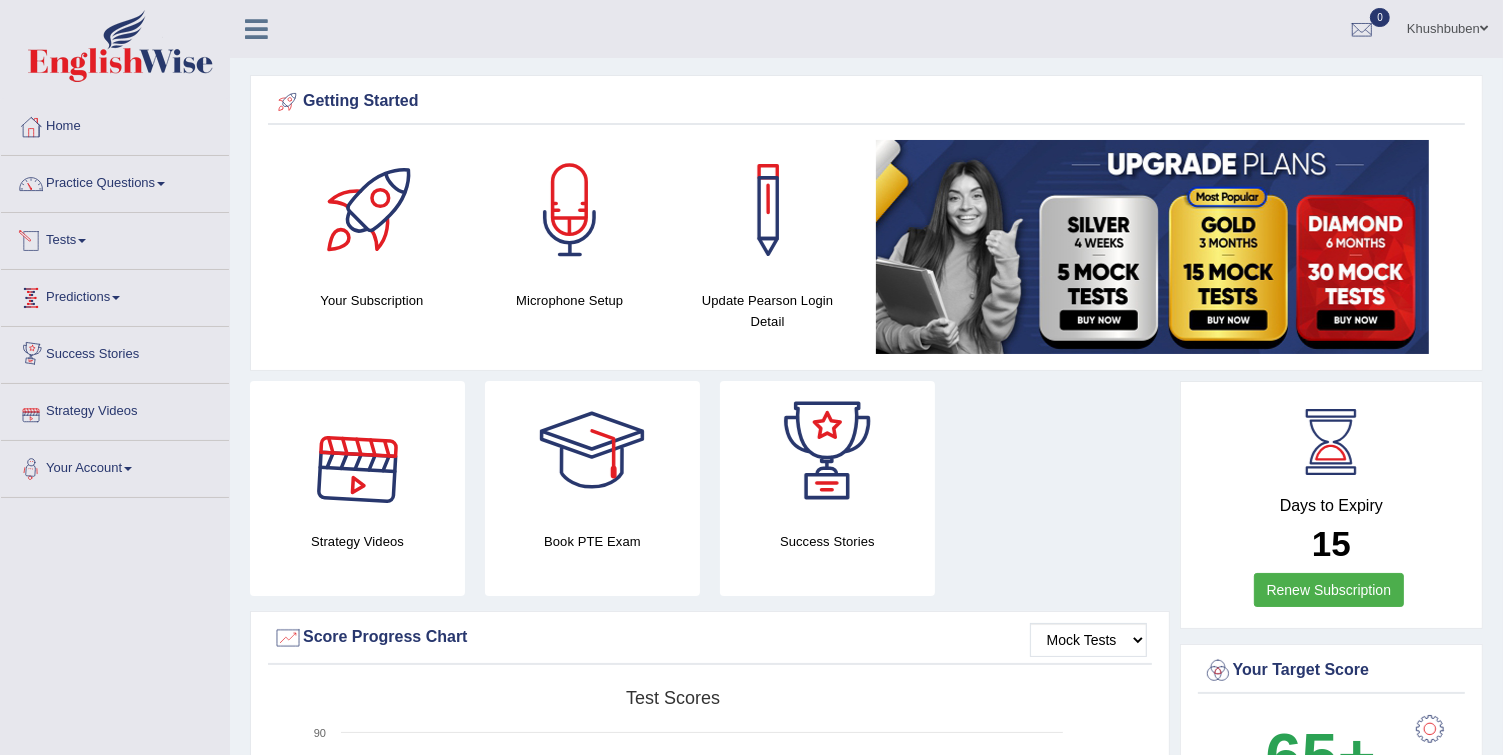 click on "Tests" at bounding box center (115, 238) 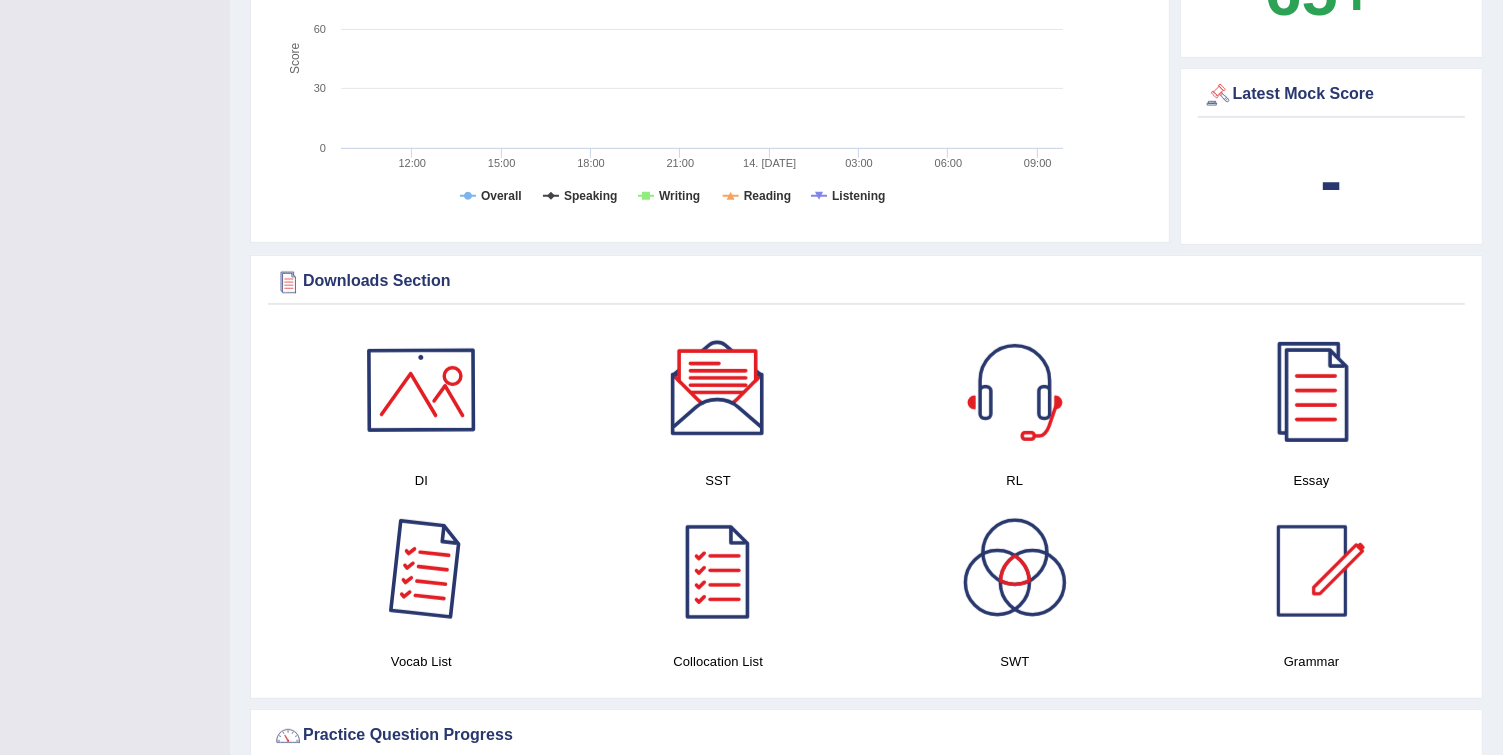scroll, scrollTop: 800, scrollLeft: 0, axis: vertical 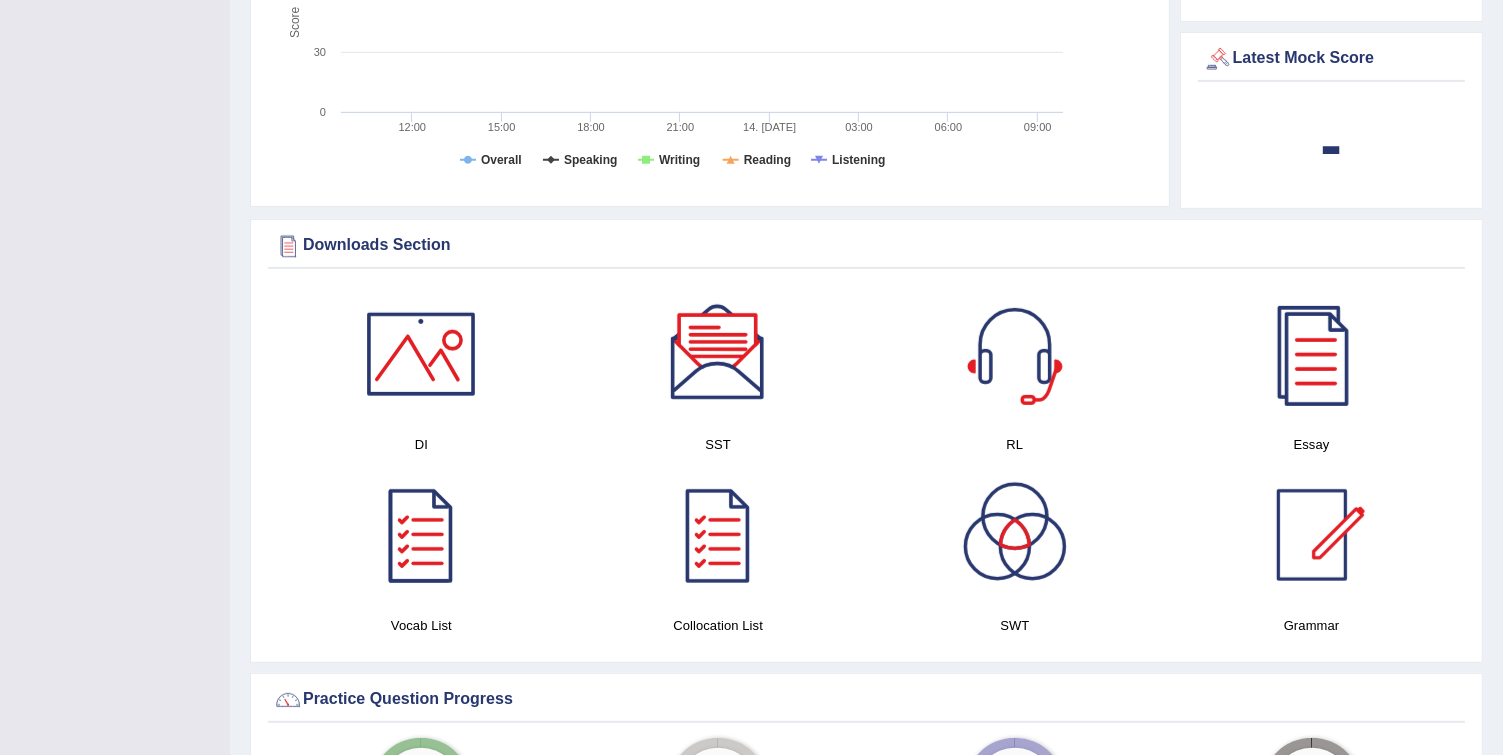 click on "DI" at bounding box center [421, 444] 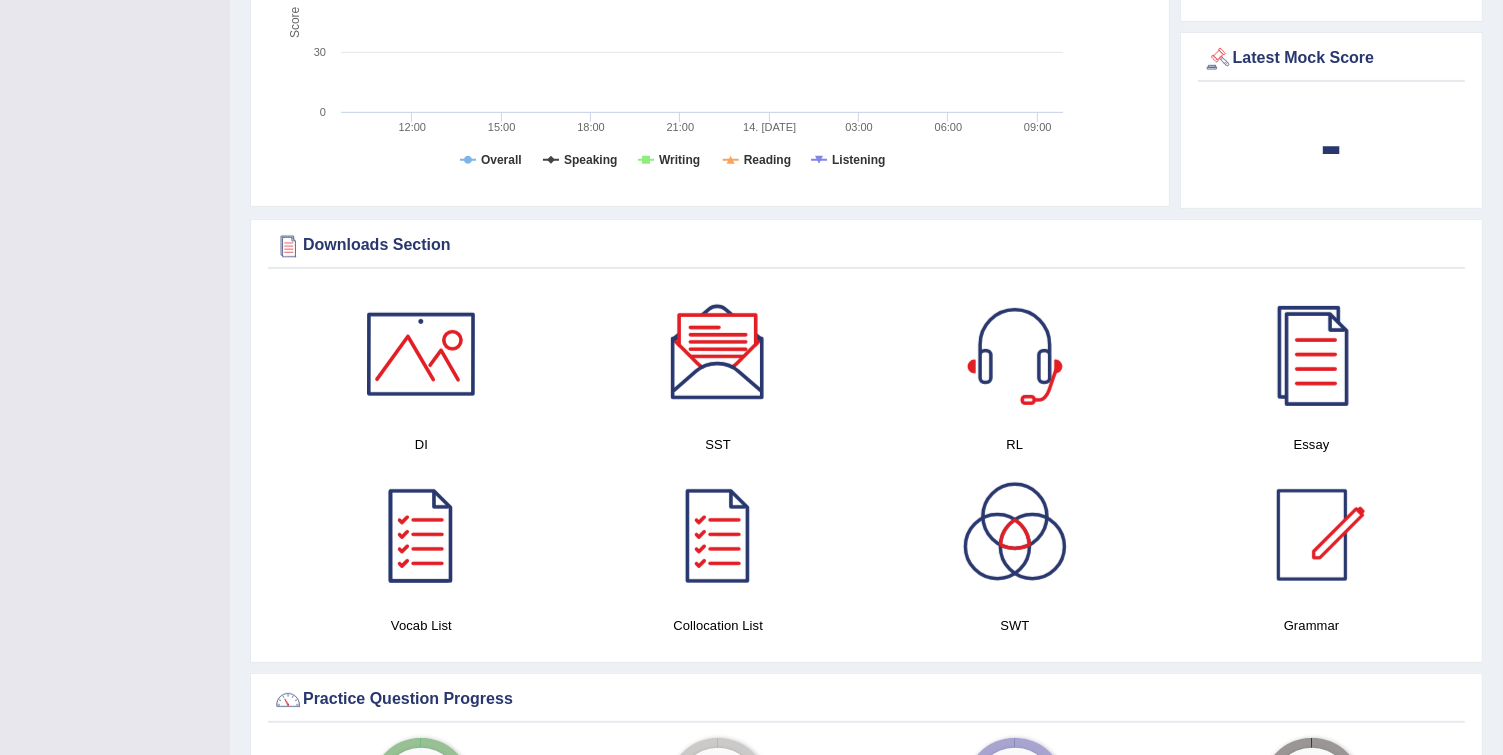 click at bounding box center [421, 354] 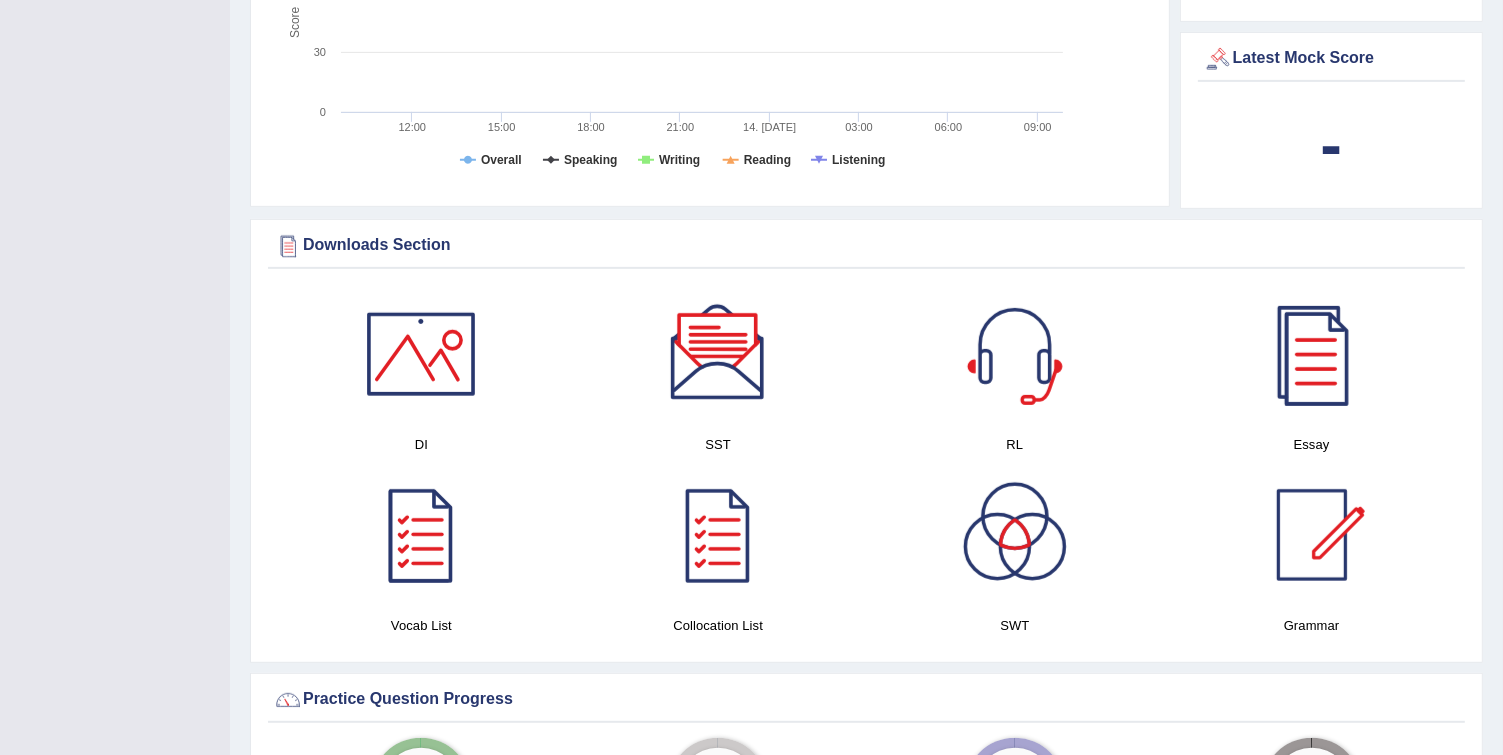 click at bounding box center [1312, 354] 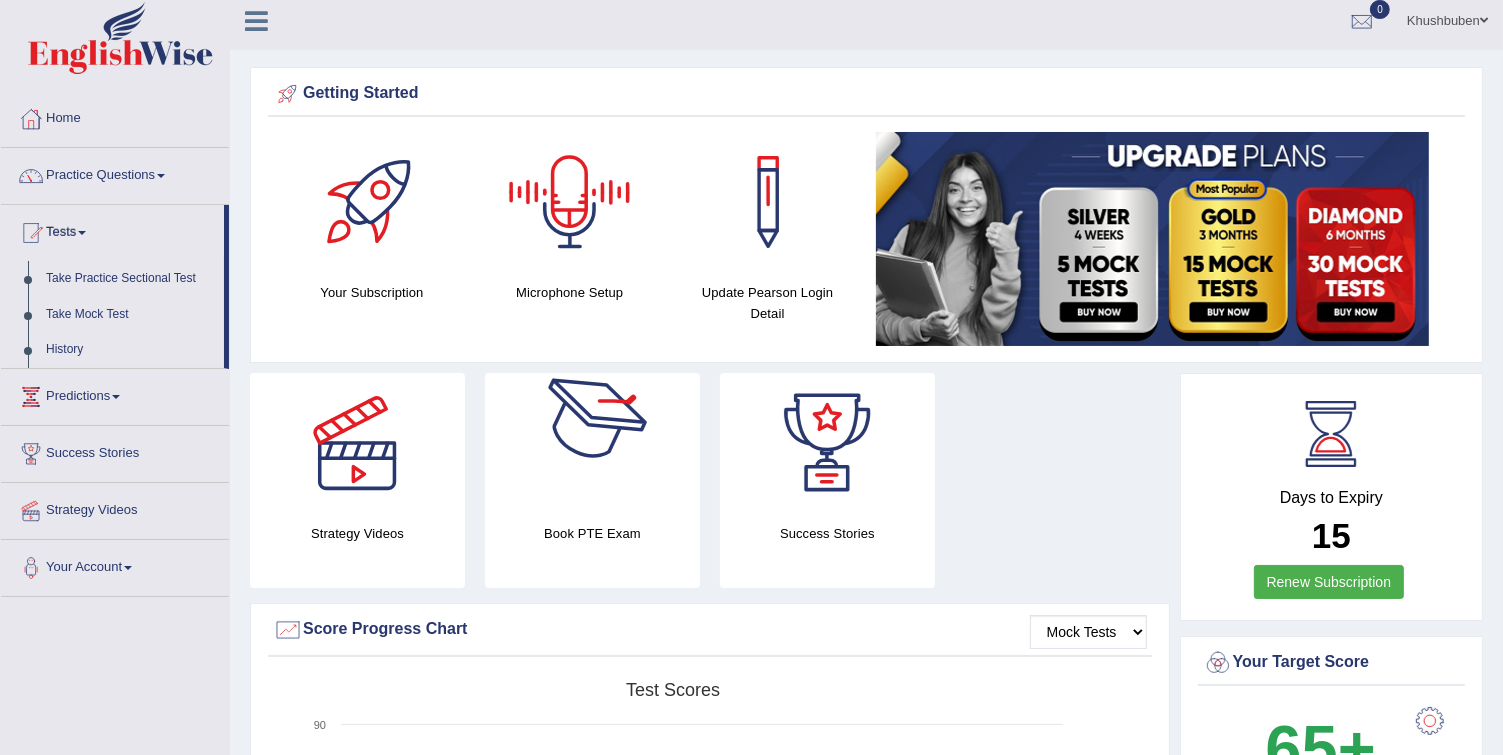 scroll, scrollTop: 0, scrollLeft: 0, axis: both 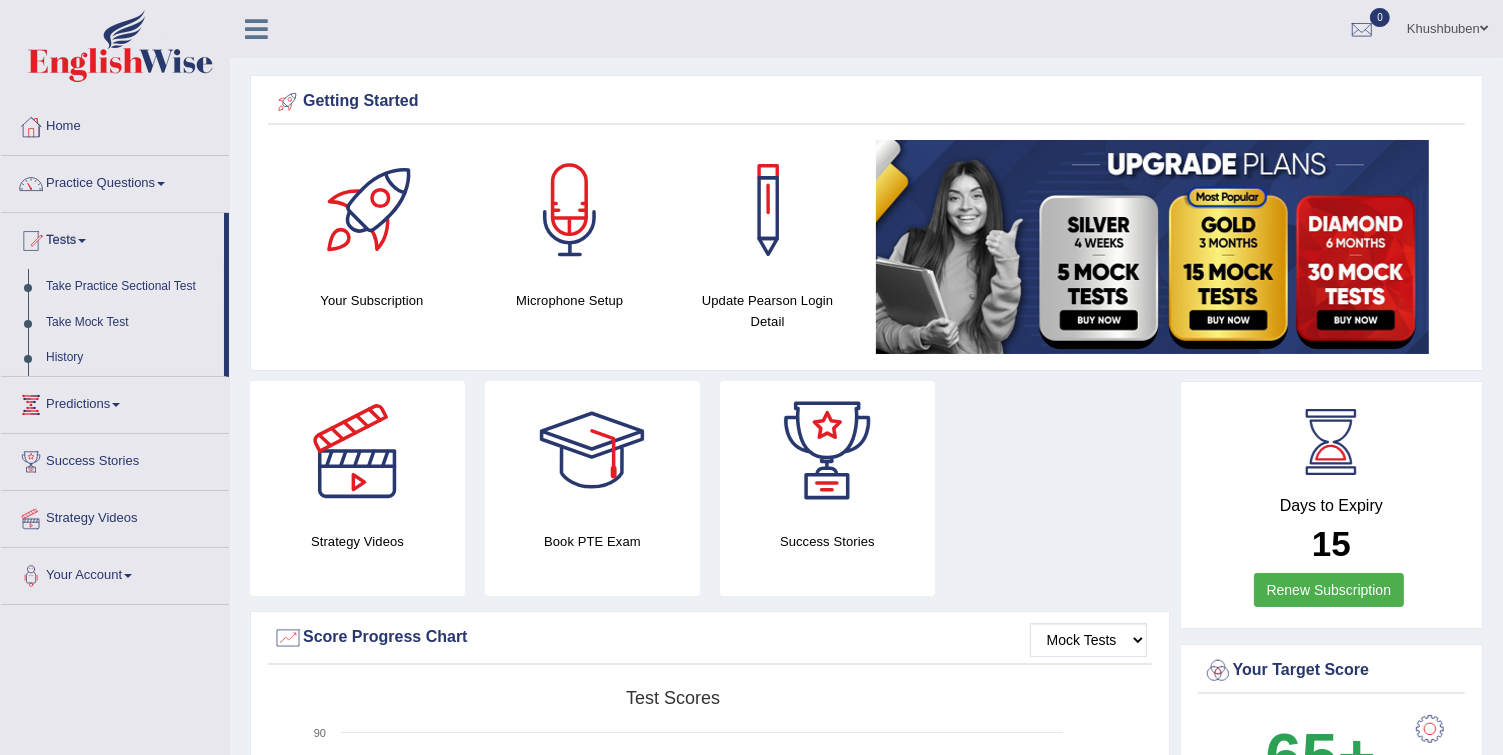 click on "Take Practice Sectional Test" at bounding box center (130, 287) 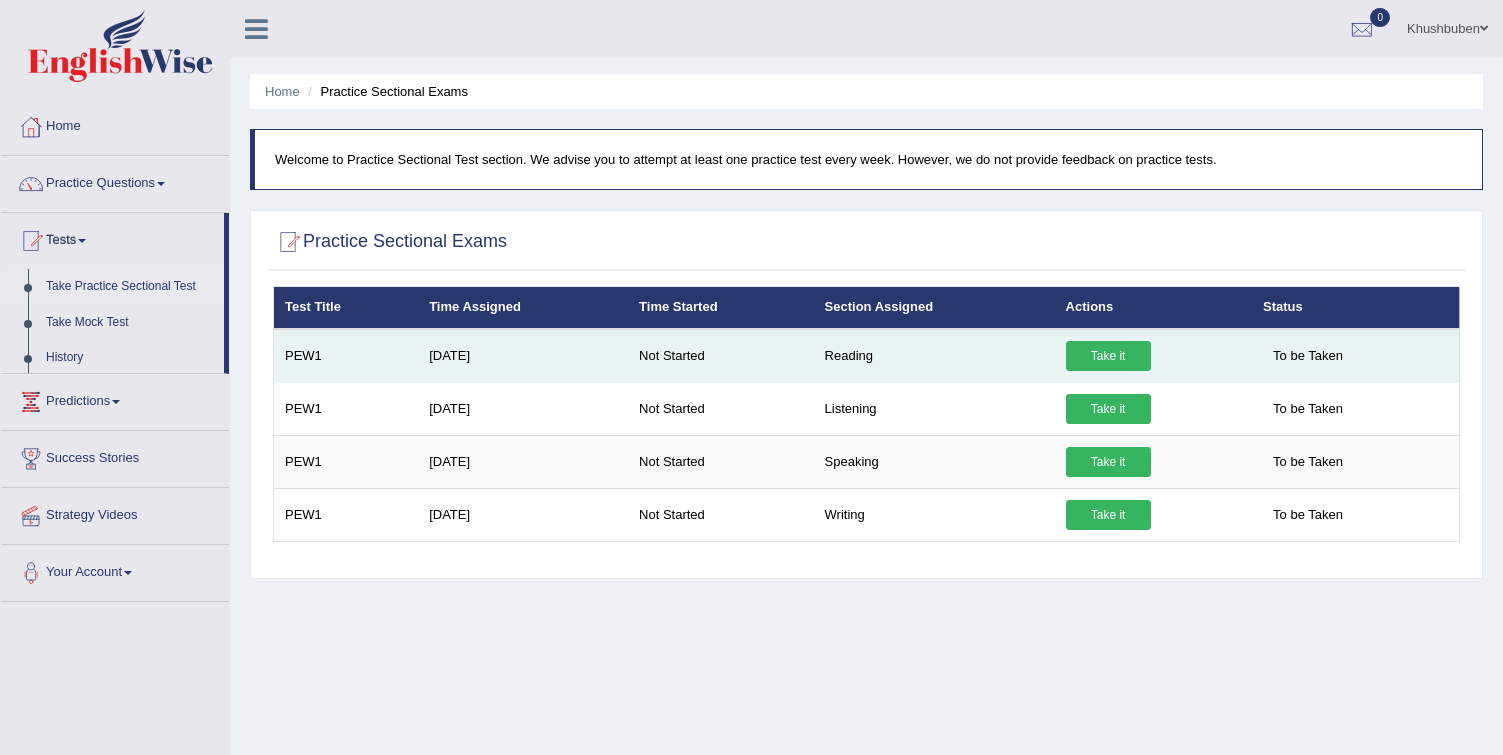 scroll, scrollTop: 0, scrollLeft: 0, axis: both 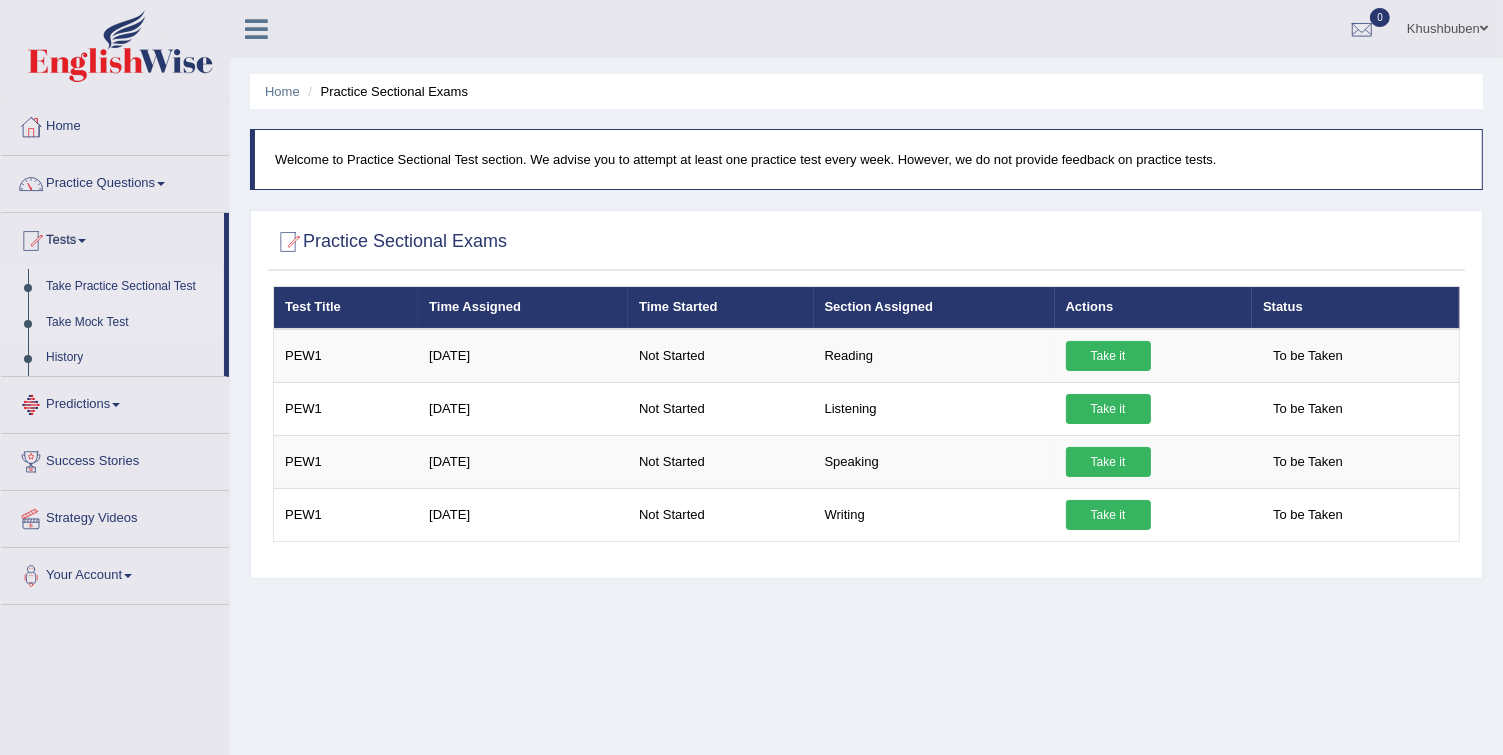 click on "Take Mock Test" at bounding box center (130, 323) 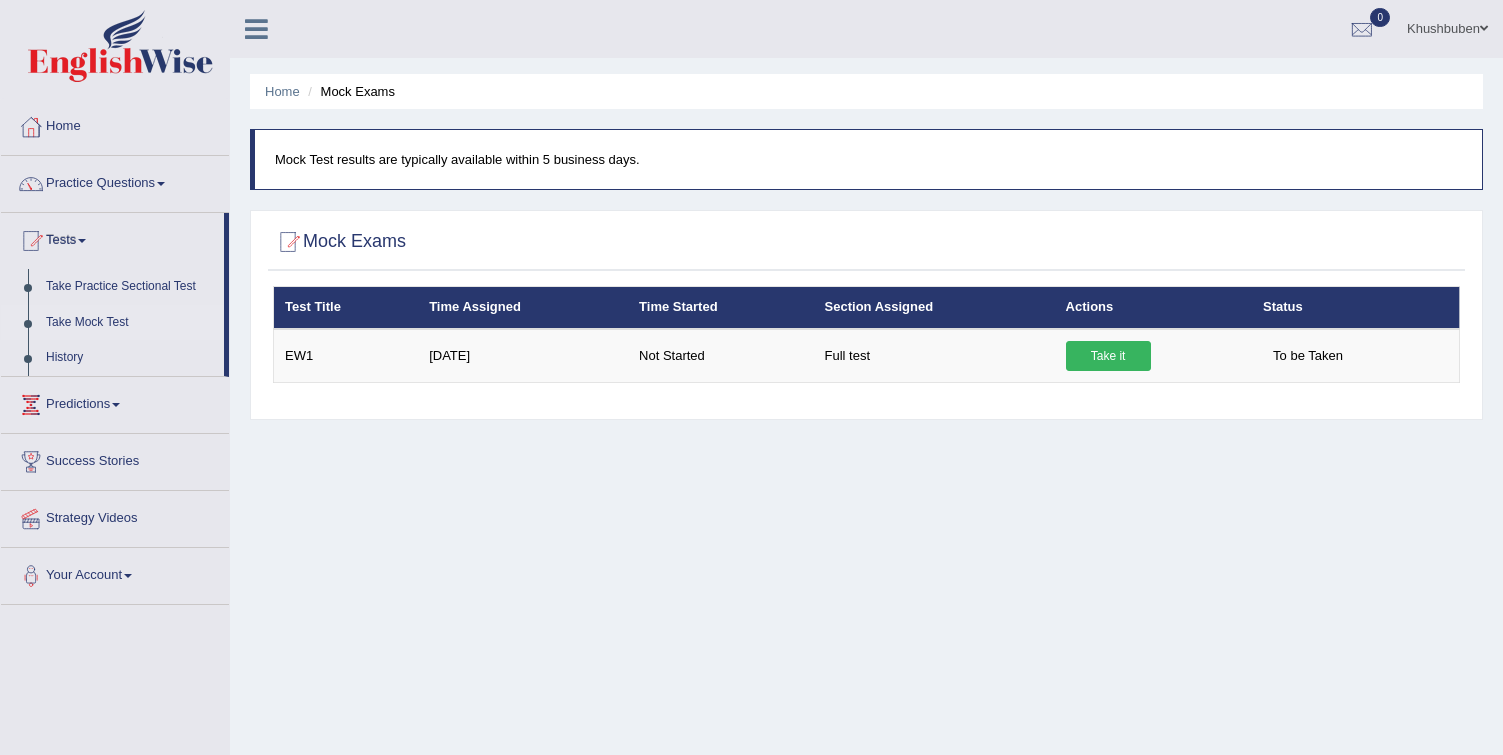 scroll, scrollTop: 0, scrollLeft: 0, axis: both 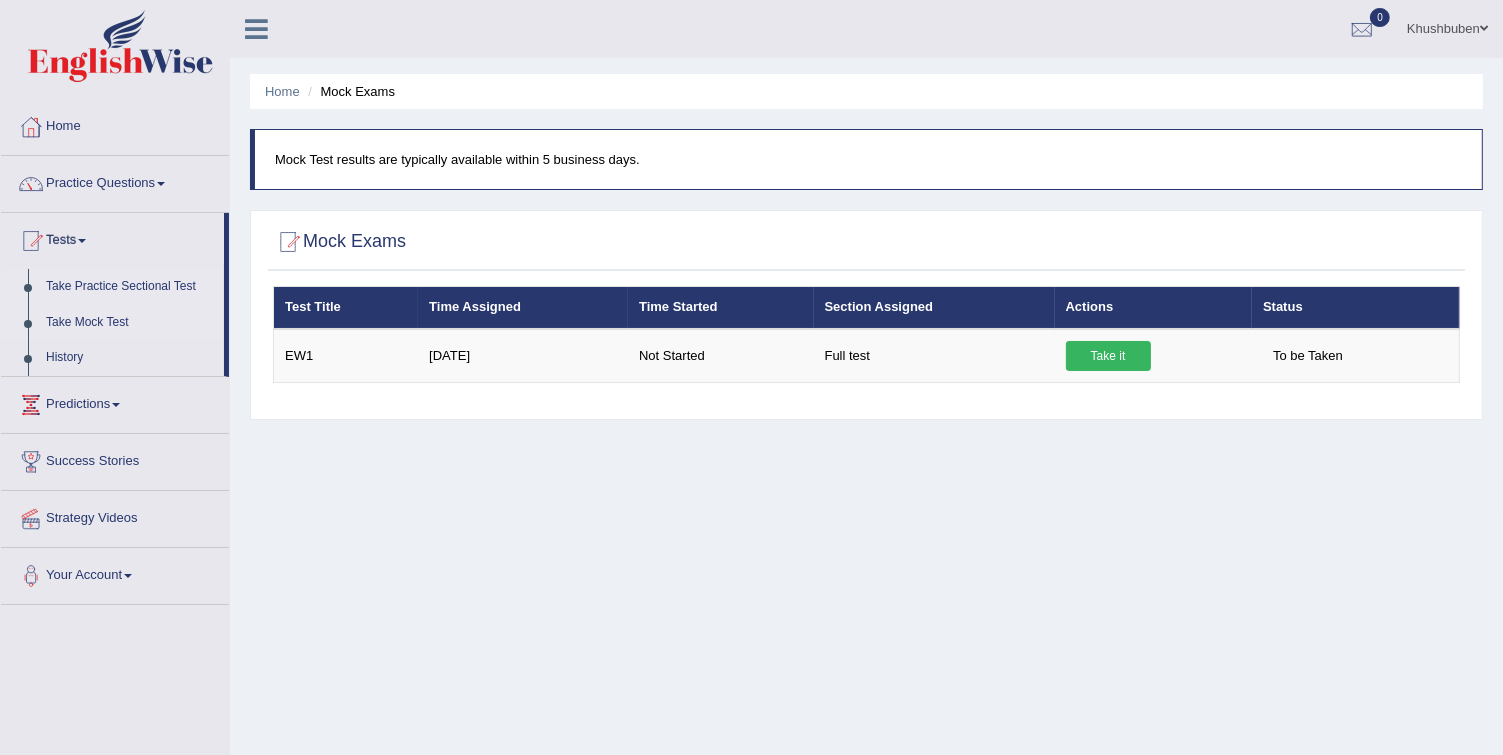 click on "Take Practice Sectional Test" at bounding box center [130, 287] 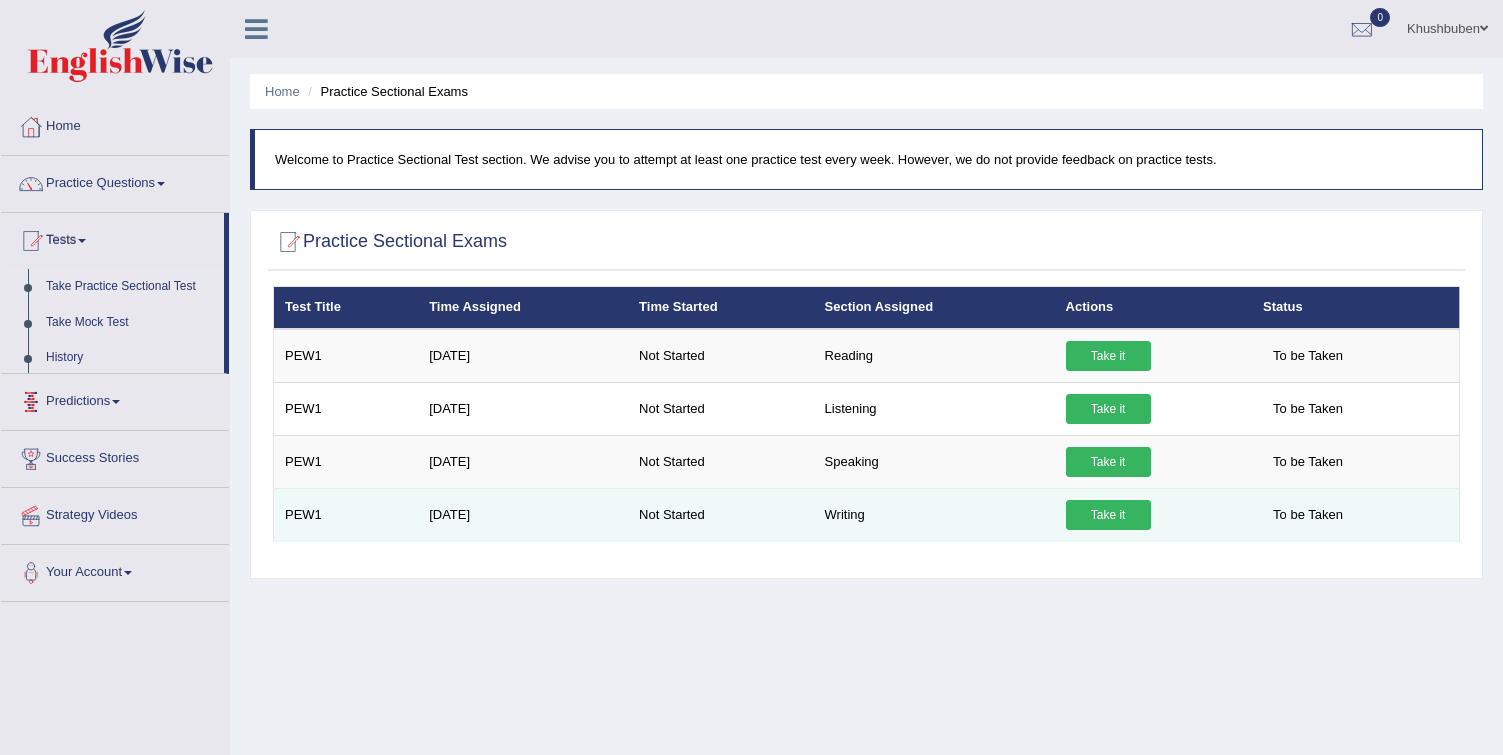 scroll, scrollTop: 0, scrollLeft: 0, axis: both 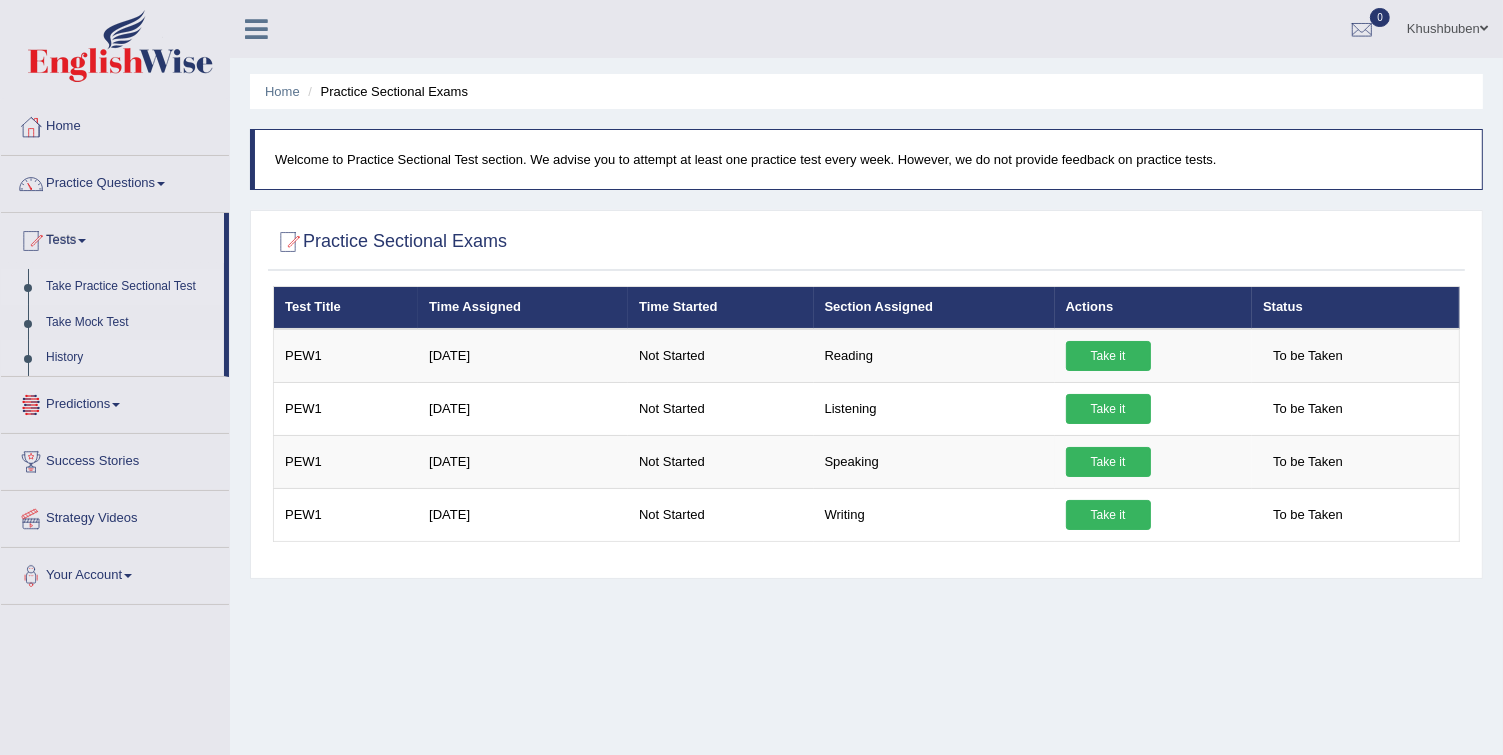 click on "History" at bounding box center (130, 358) 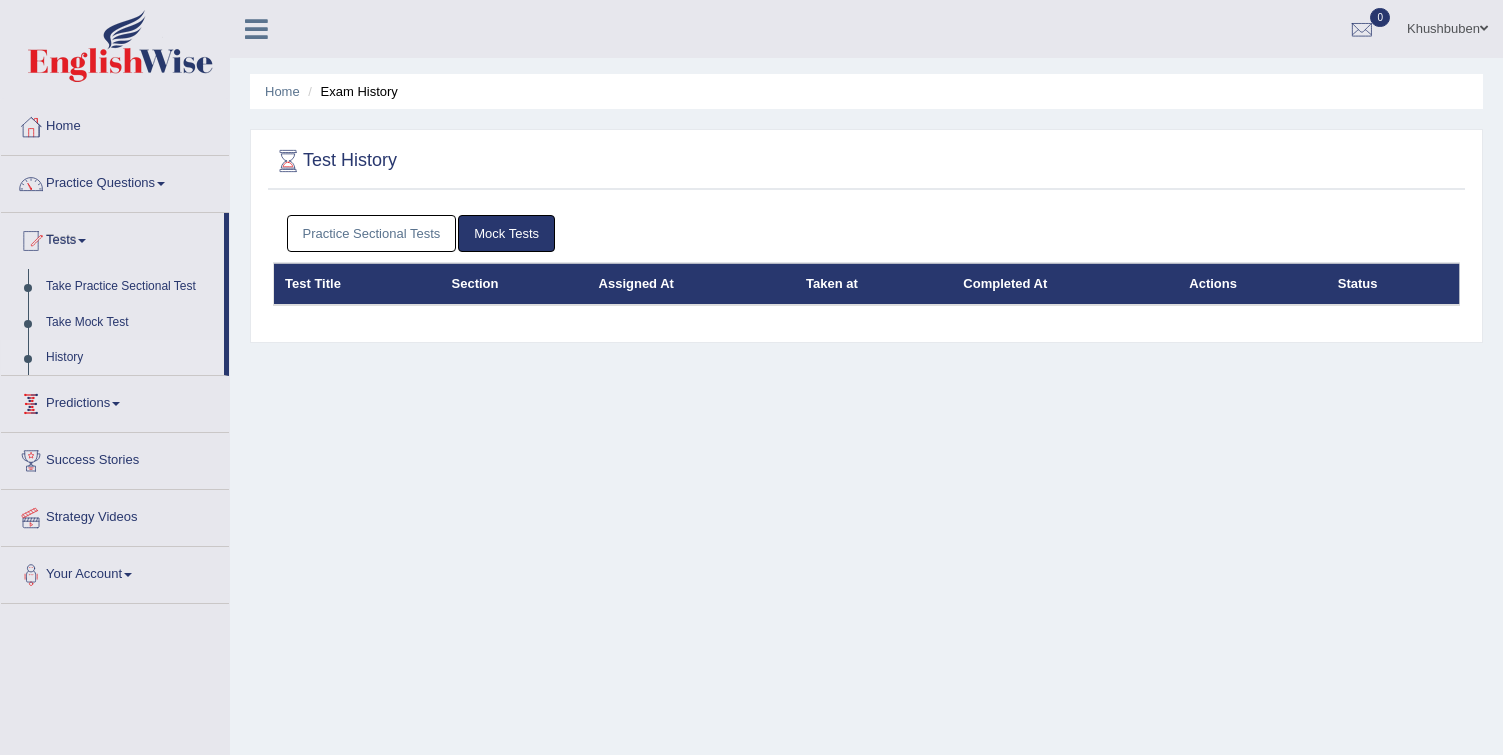 scroll, scrollTop: 0, scrollLeft: 0, axis: both 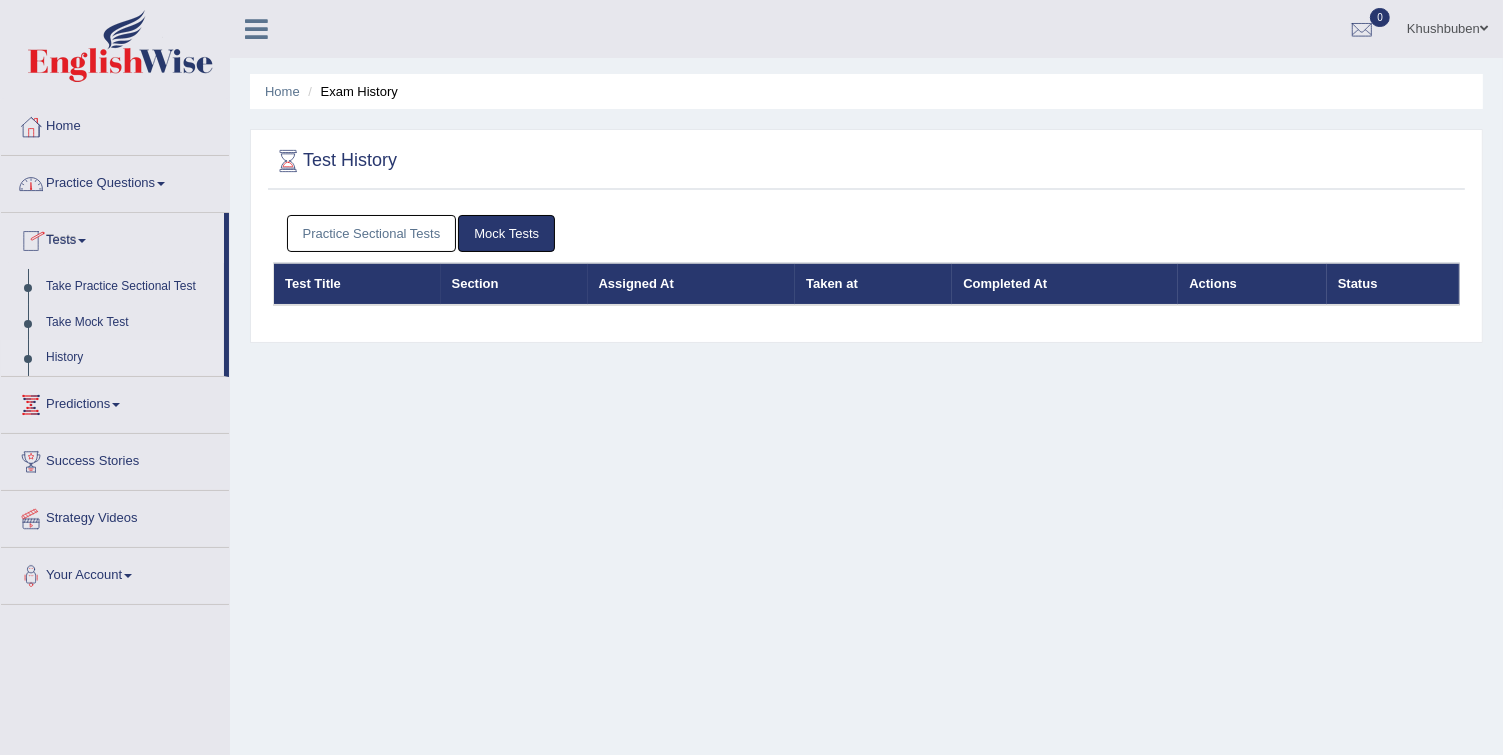 click on "Practice Questions" at bounding box center [115, 181] 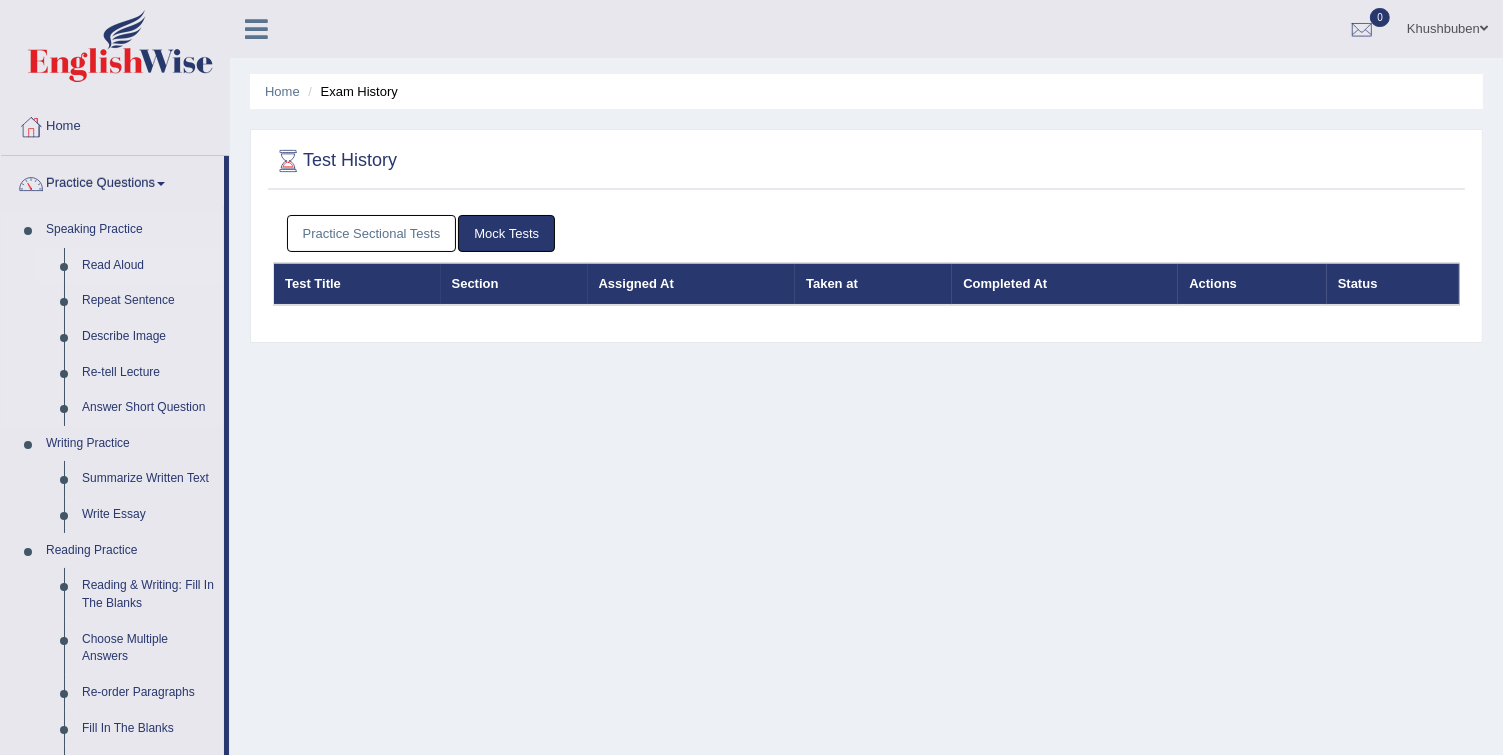 click on "Read Aloud" at bounding box center (148, 266) 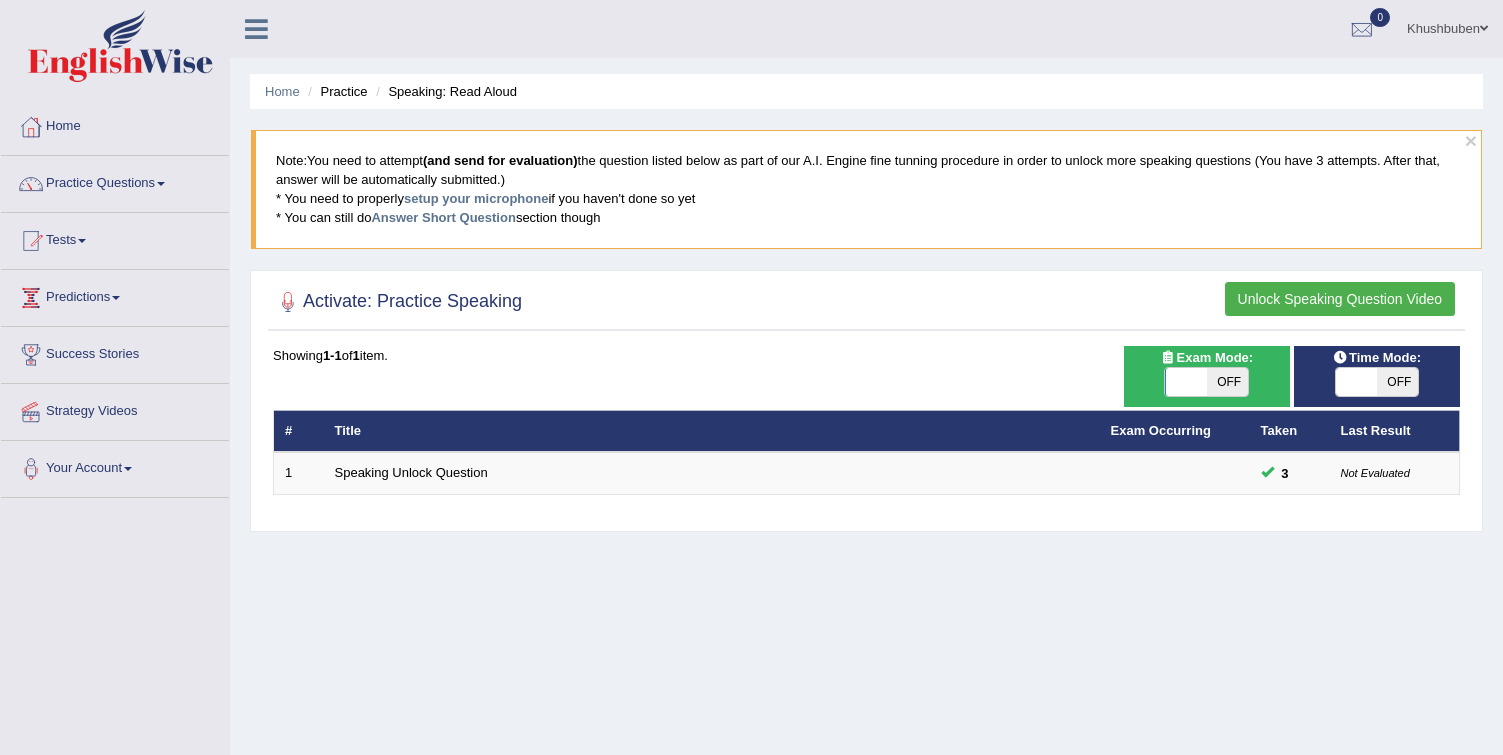 scroll, scrollTop: 0, scrollLeft: 0, axis: both 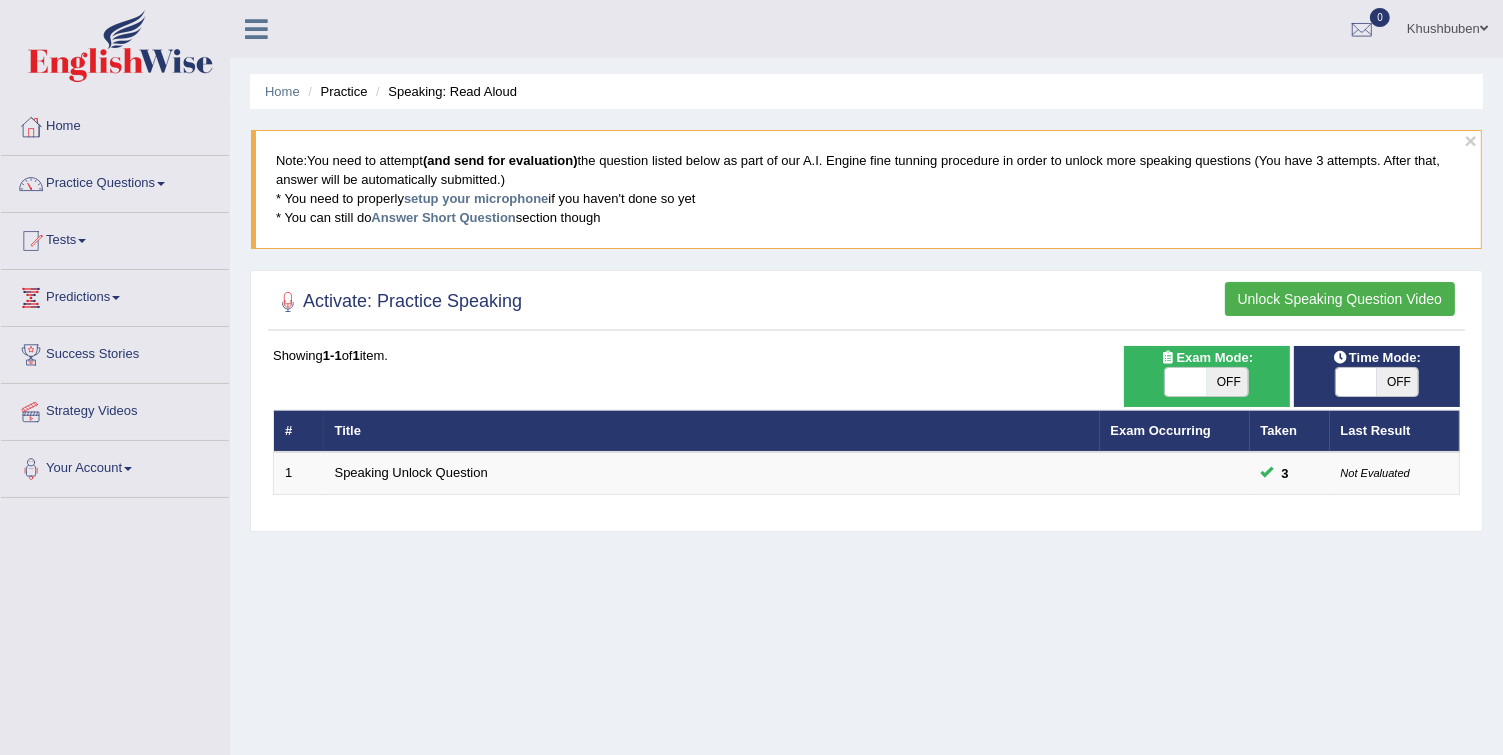 click on "Unlock Speaking Question Video" at bounding box center [1340, 299] 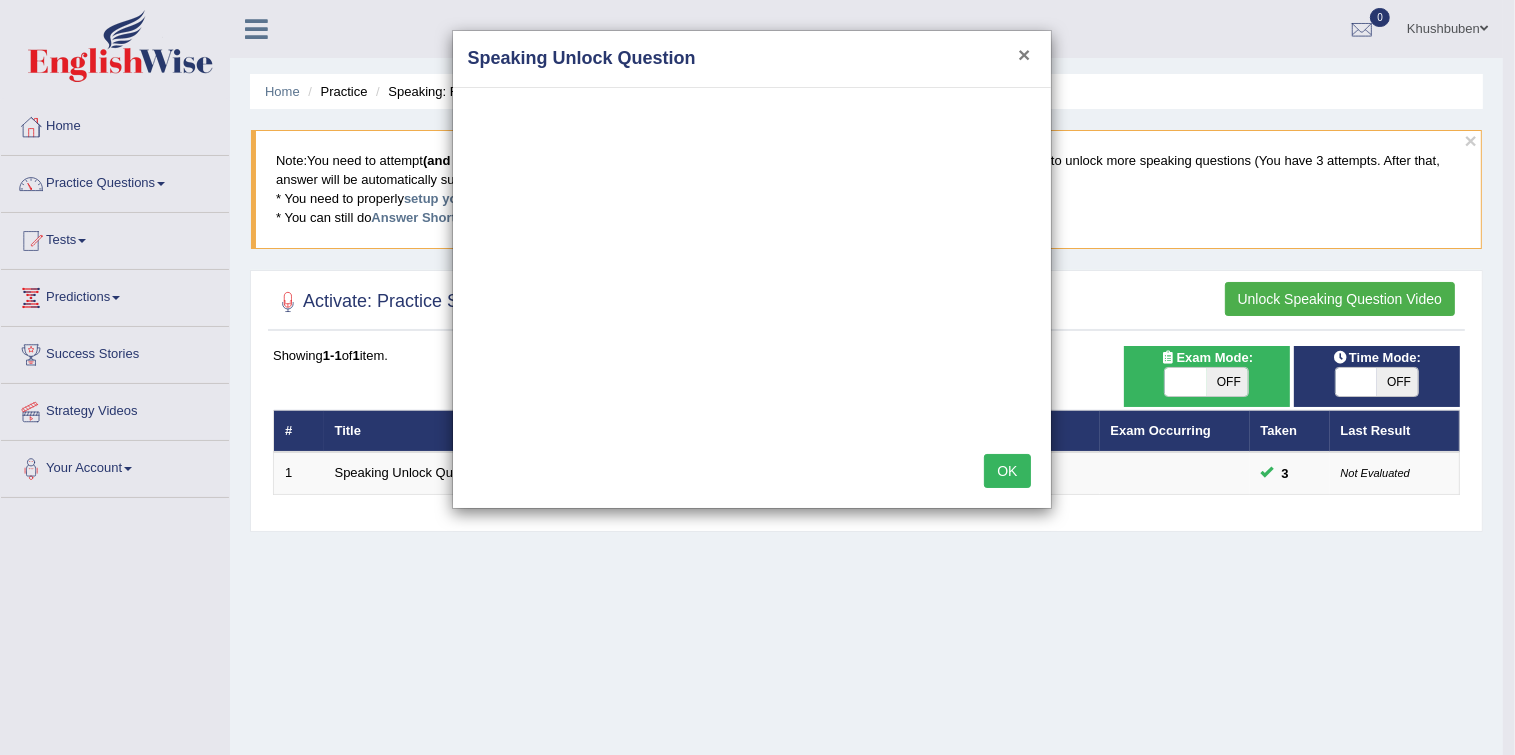 click on "×" at bounding box center (1024, 54) 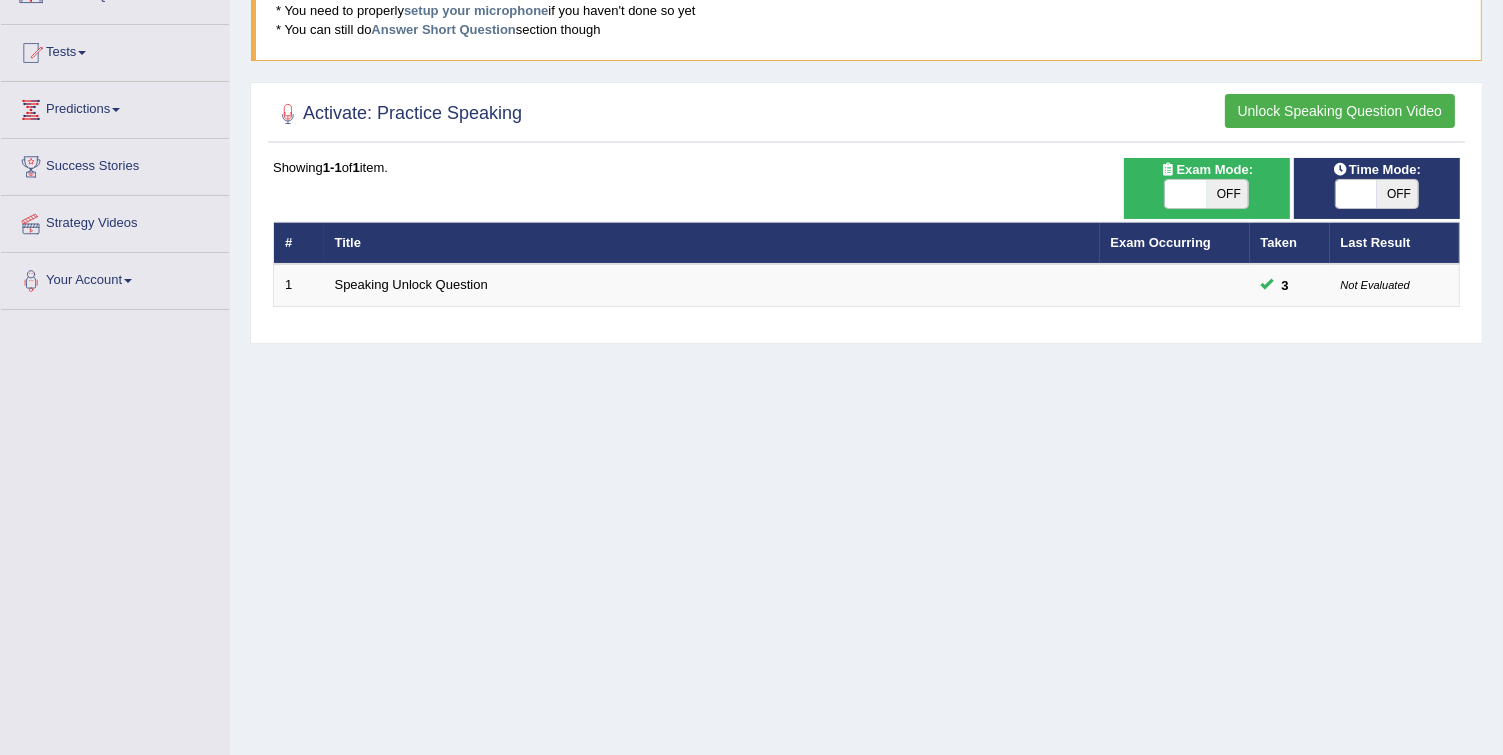 scroll, scrollTop: 160, scrollLeft: 0, axis: vertical 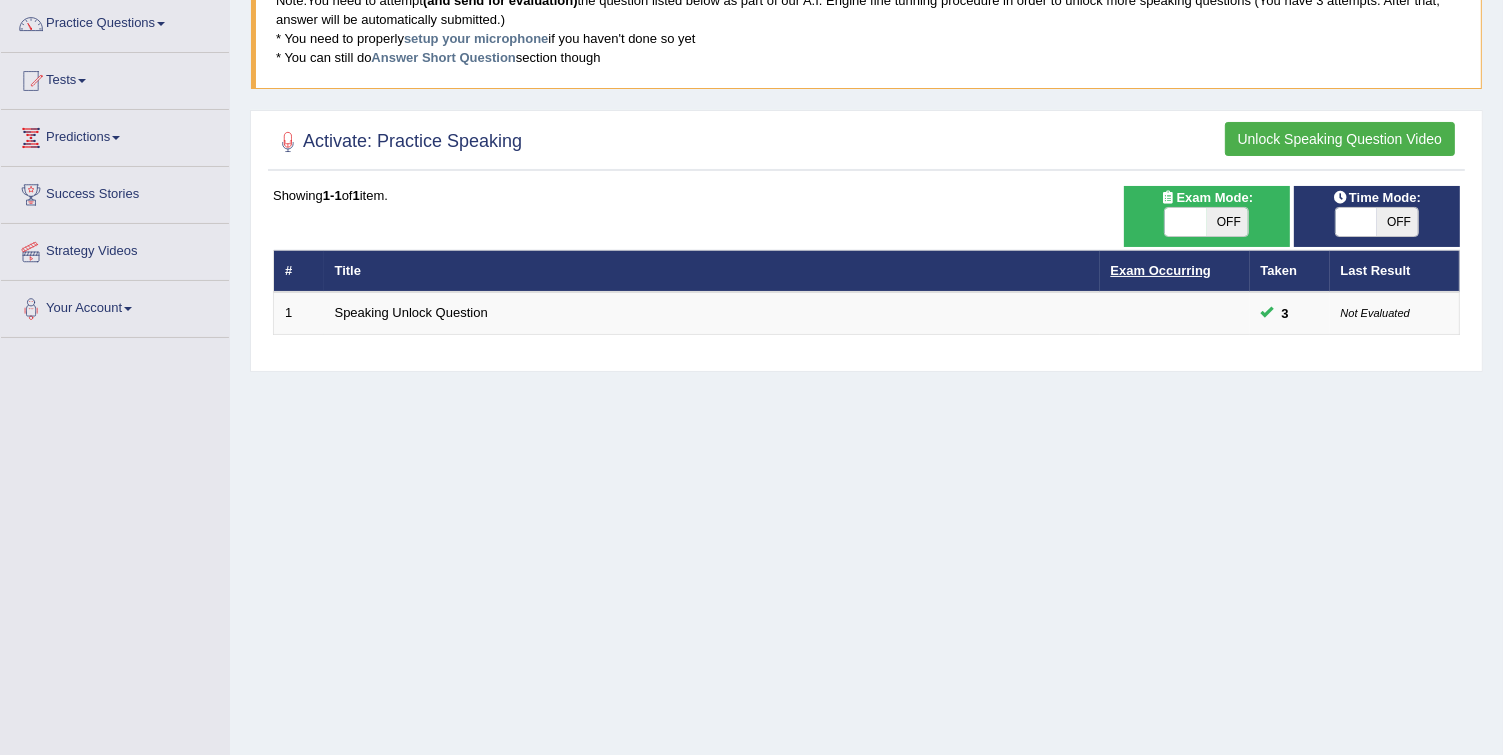 click on "Exam Occurring" at bounding box center (1161, 270) 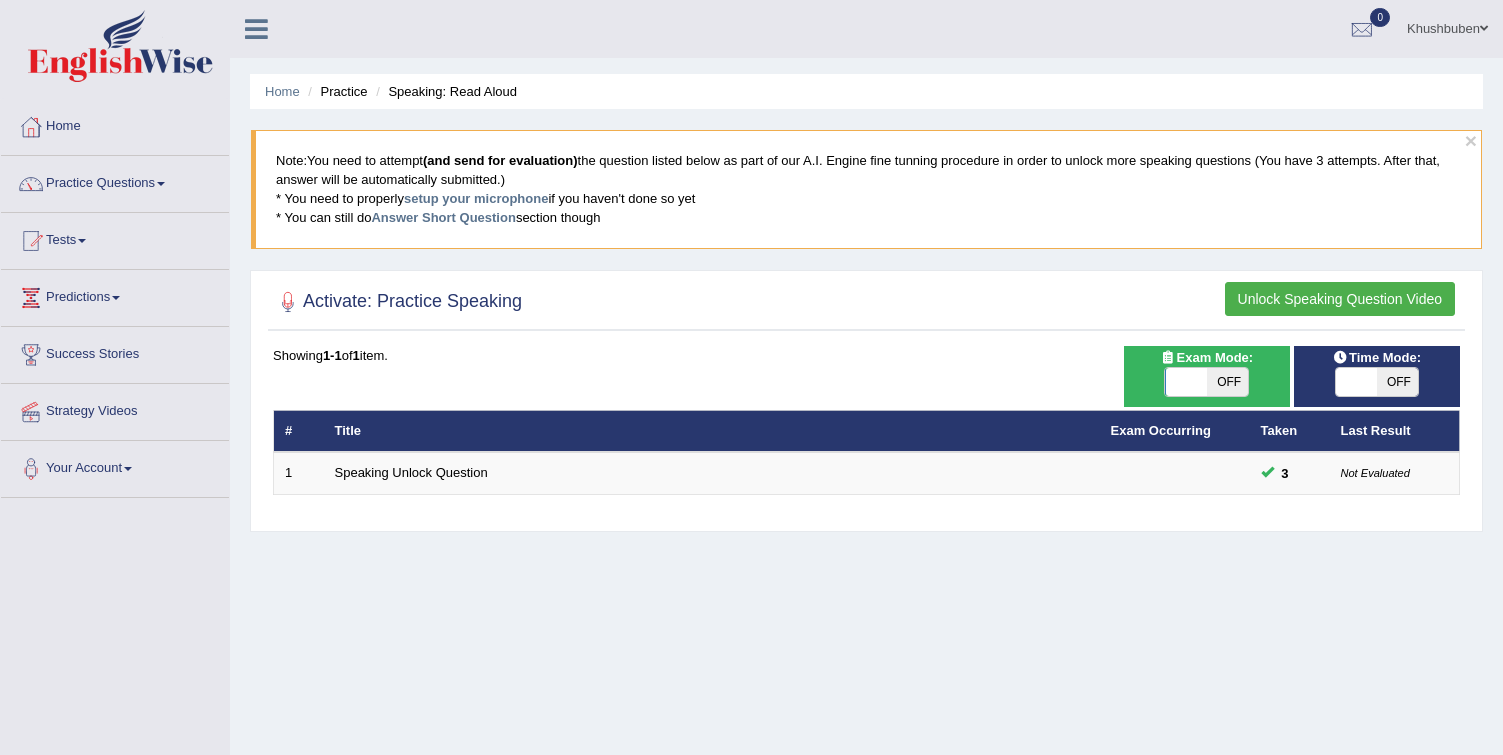 scroll, scrollTop: 0, scrollLeft: 0, axis: both 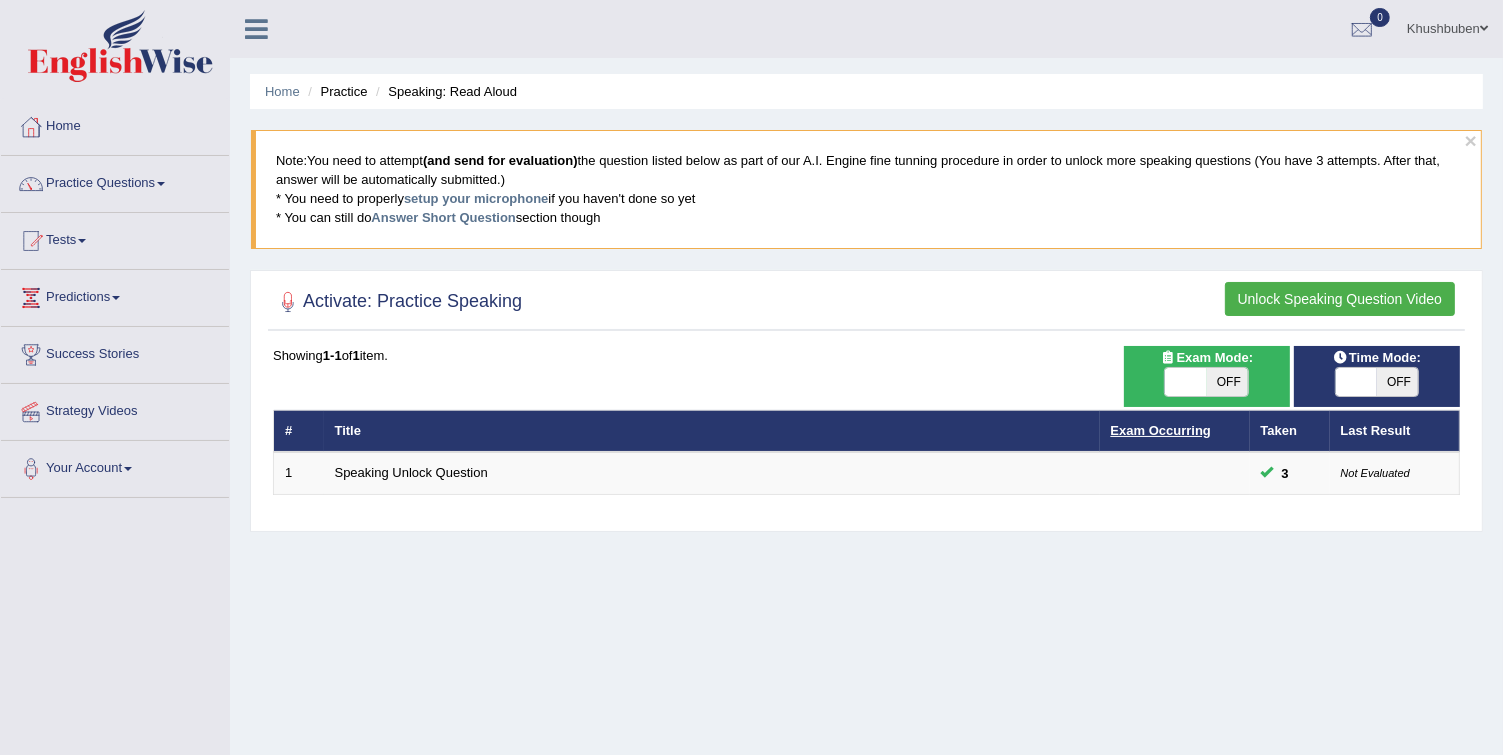 click on "Exam Occurring" at bounding box center (1161, 430) 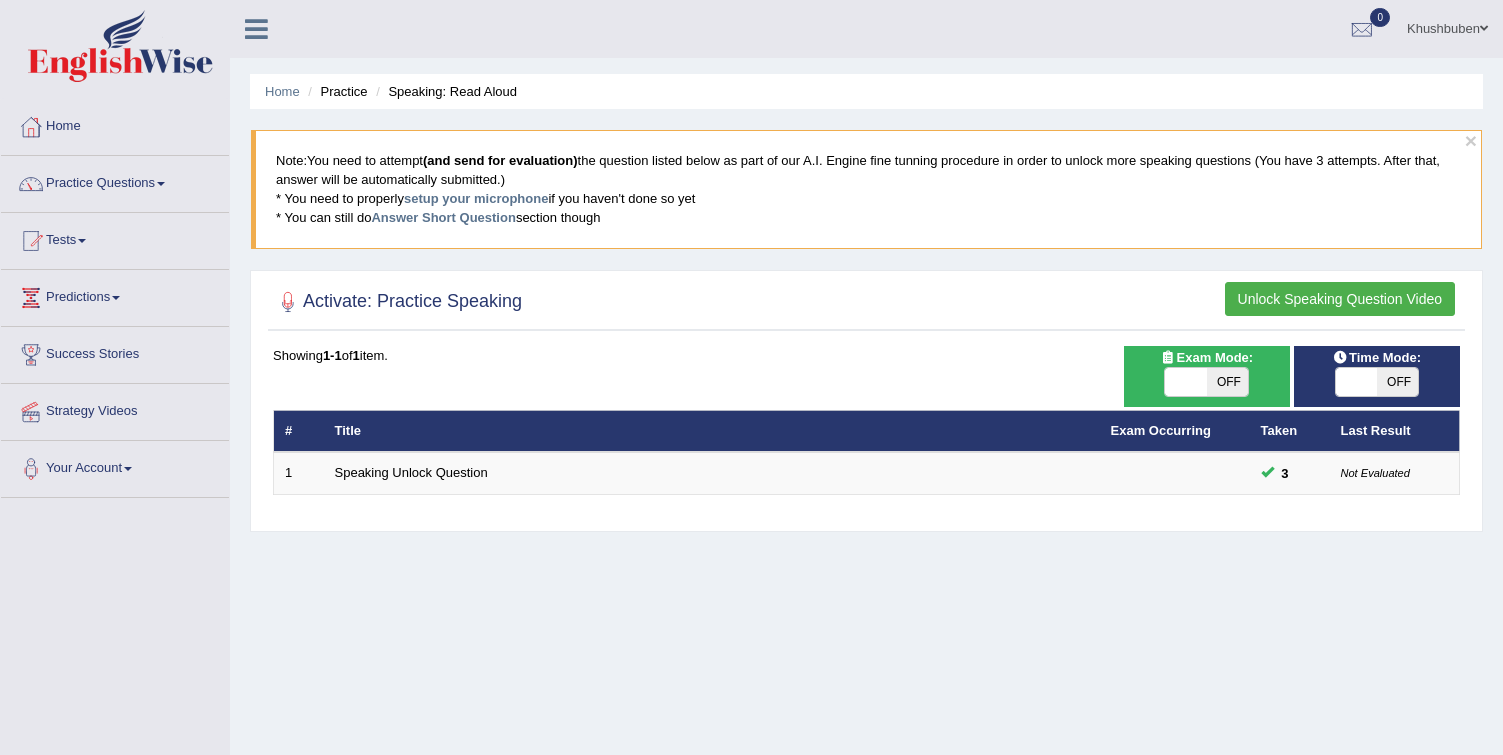 scroll, scrollTop: 0, scrollLeft: 0, axis: both 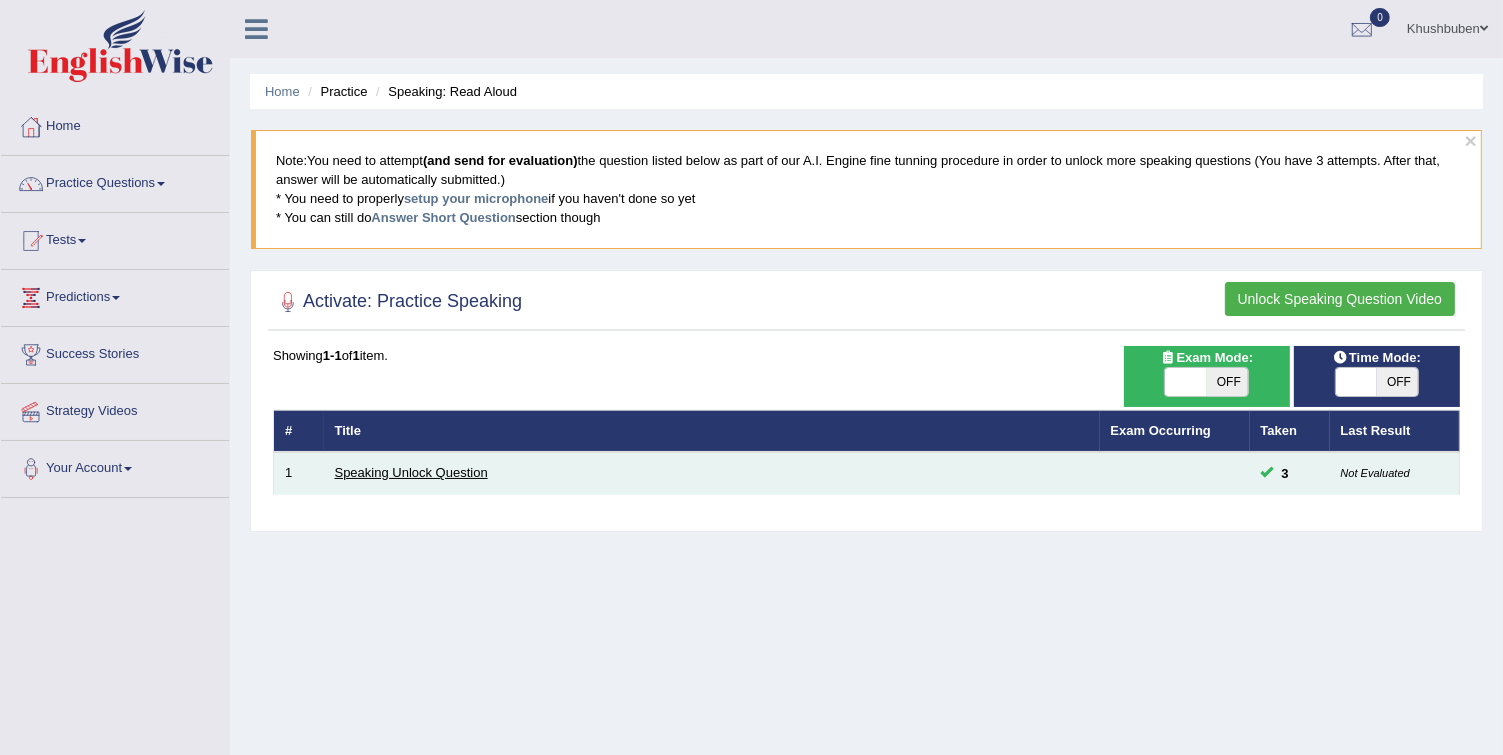 click on "Speaking Unlock Question" at bounding box center [411, 472] 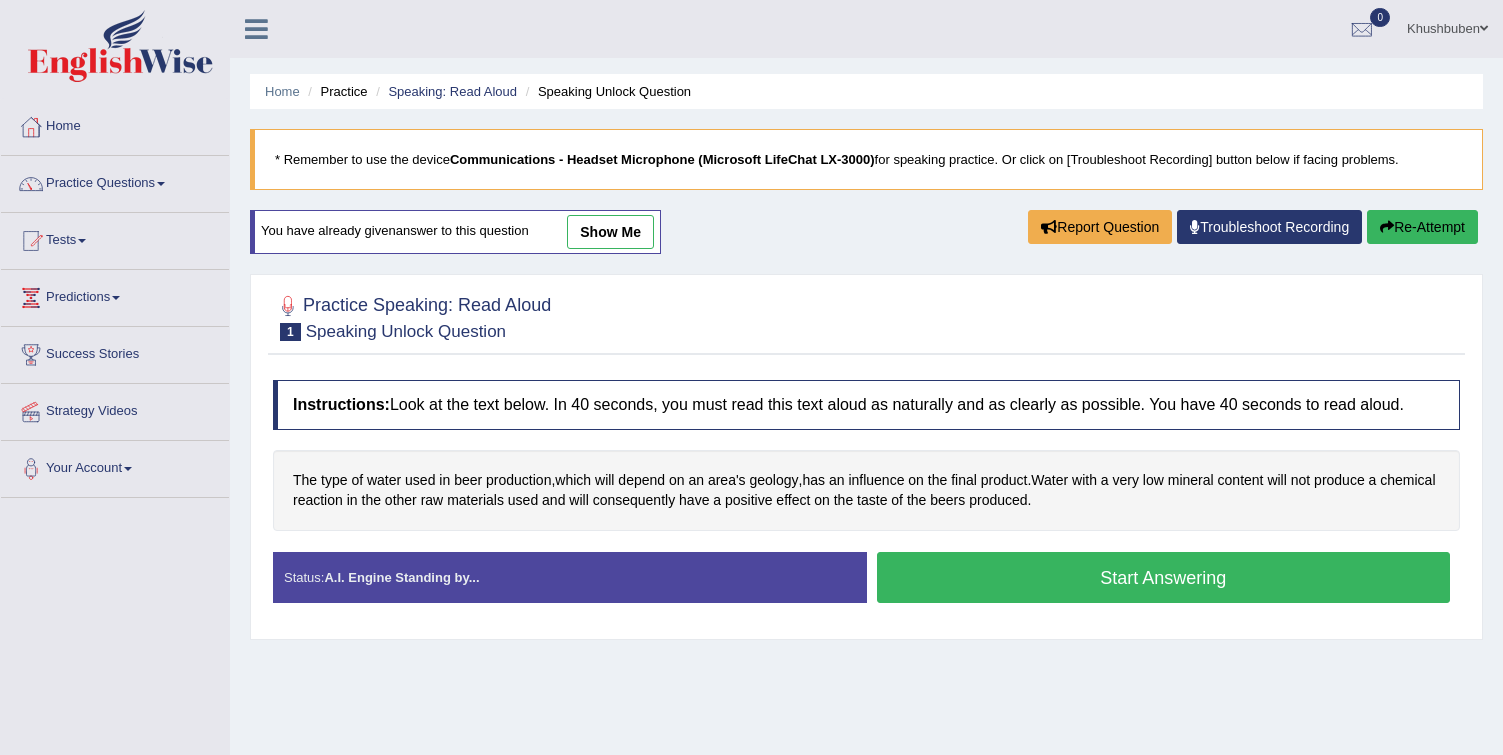 scroll, scrollTop: 0, scrollLeft: 0, axis: both 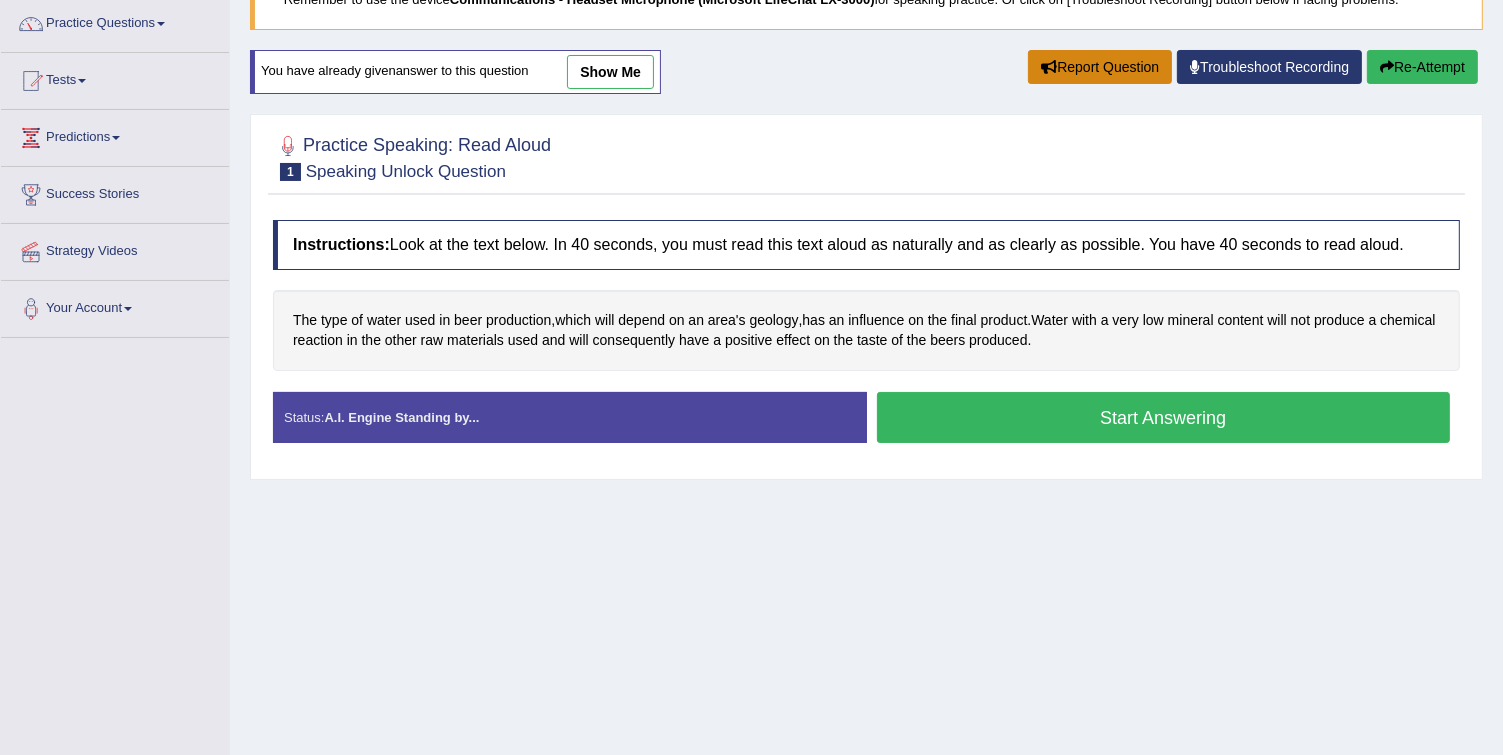 click on "Report Question" at bounding box center (1100, 67) 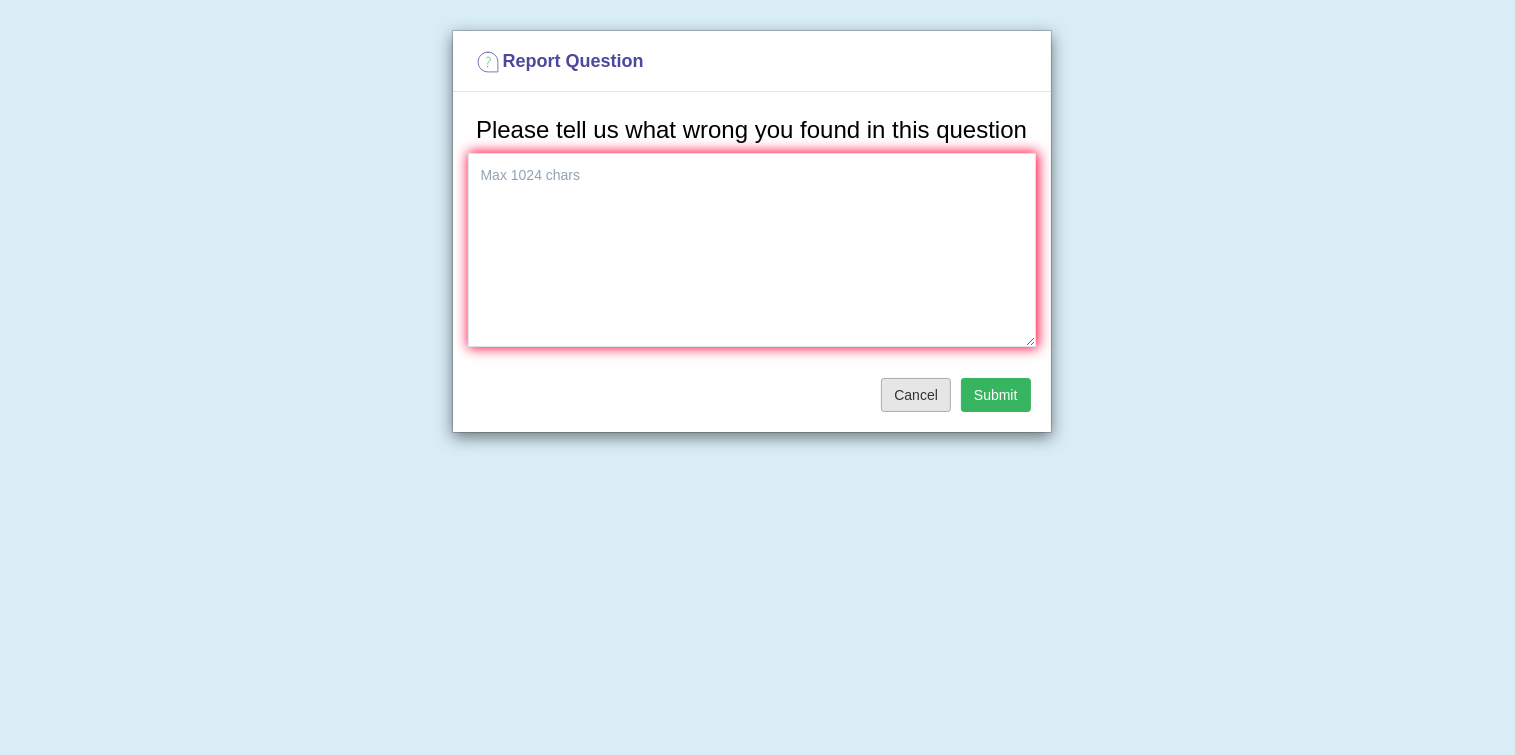 click on "Cancel" at bounding box center (916, 395) 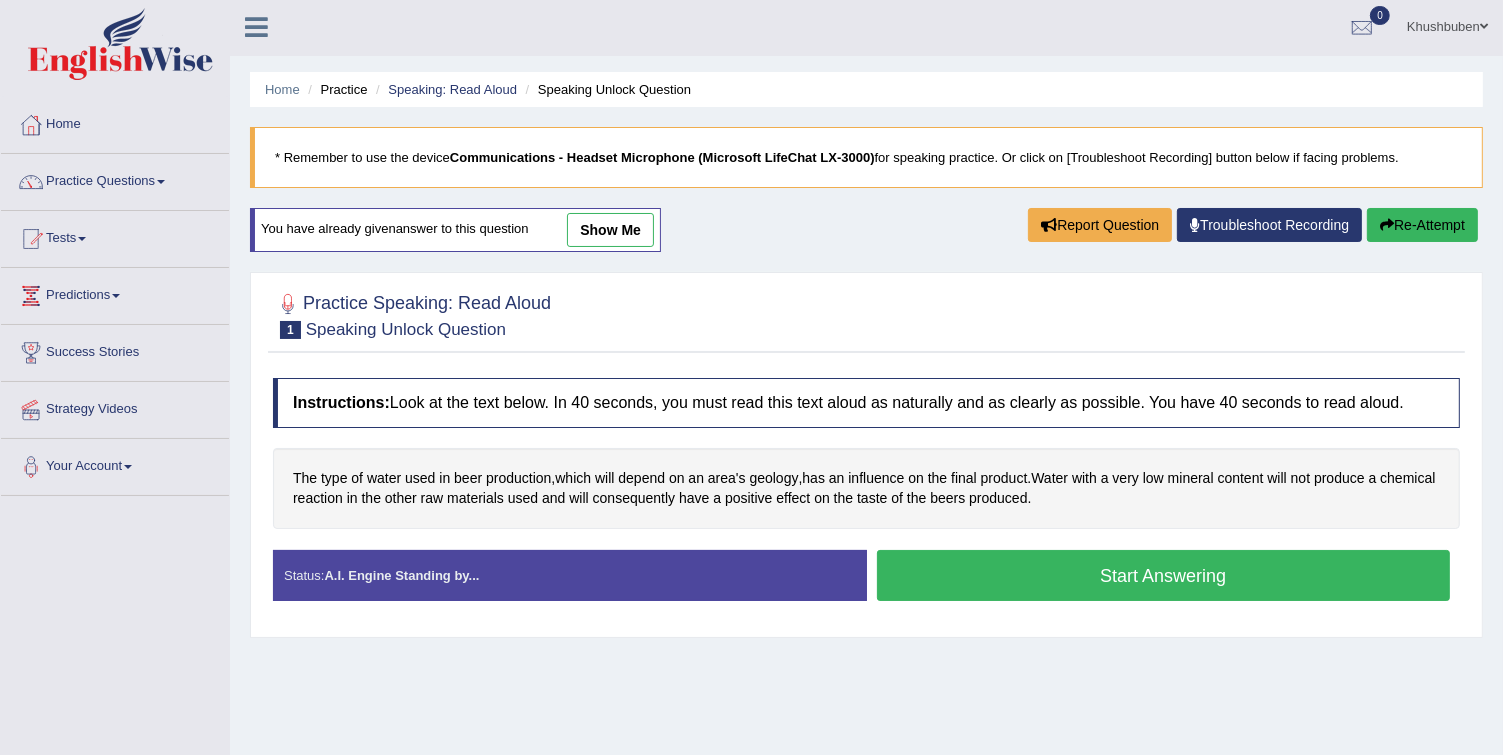 scroll, scrollTop: 0, scrollLeft: 0, axis: both 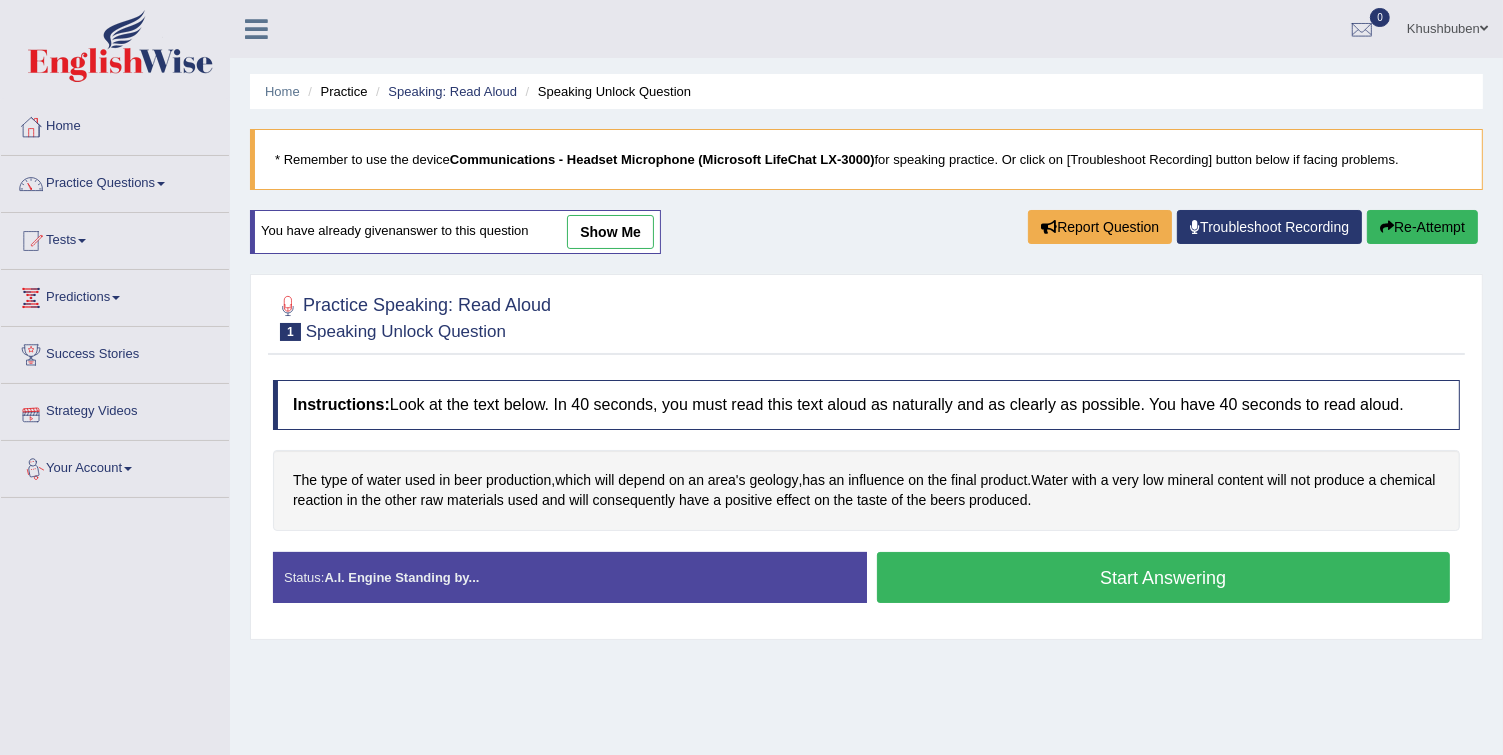 click on "Strategy Videos" at bounding box center [115, 409] 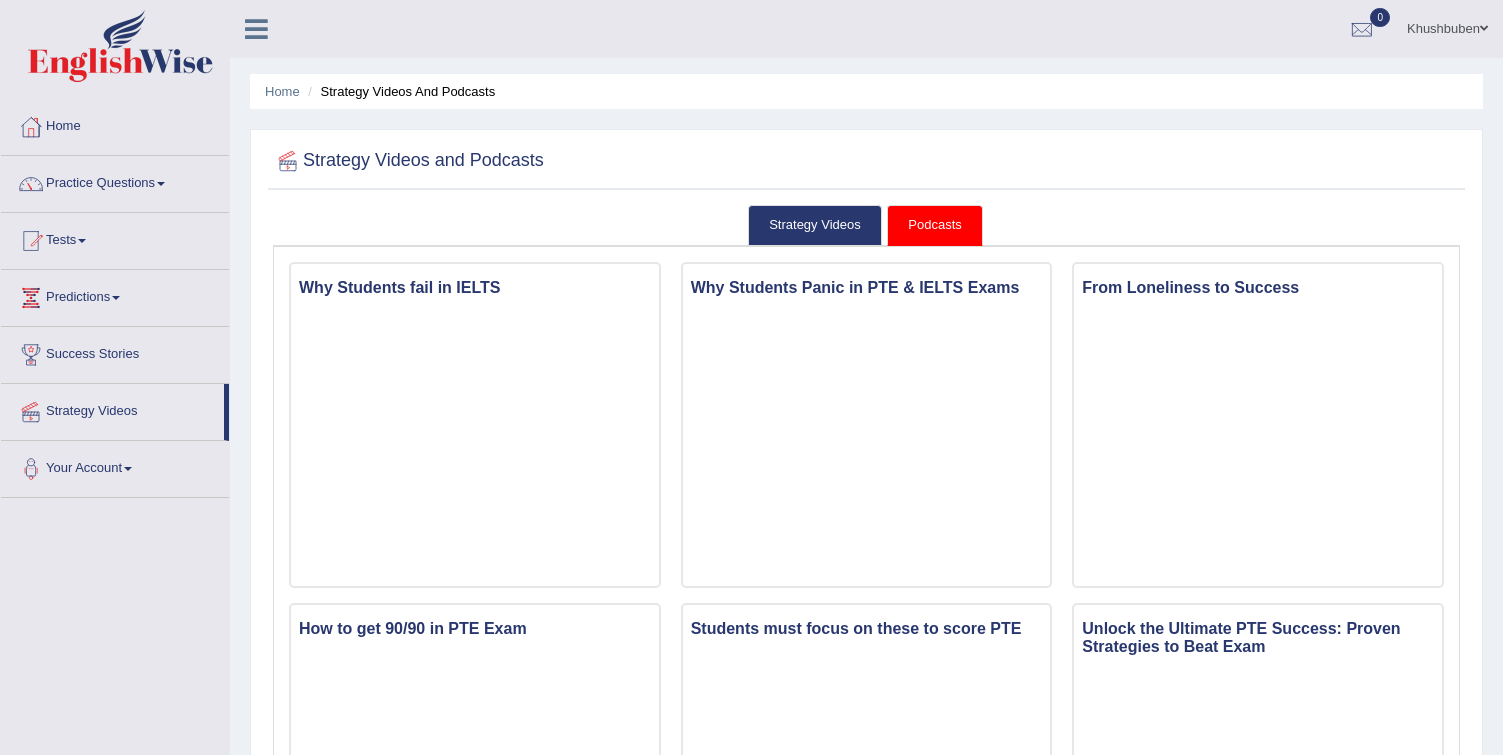 scroll, scrollTop: 0, scrollLeft: 0, axis: both 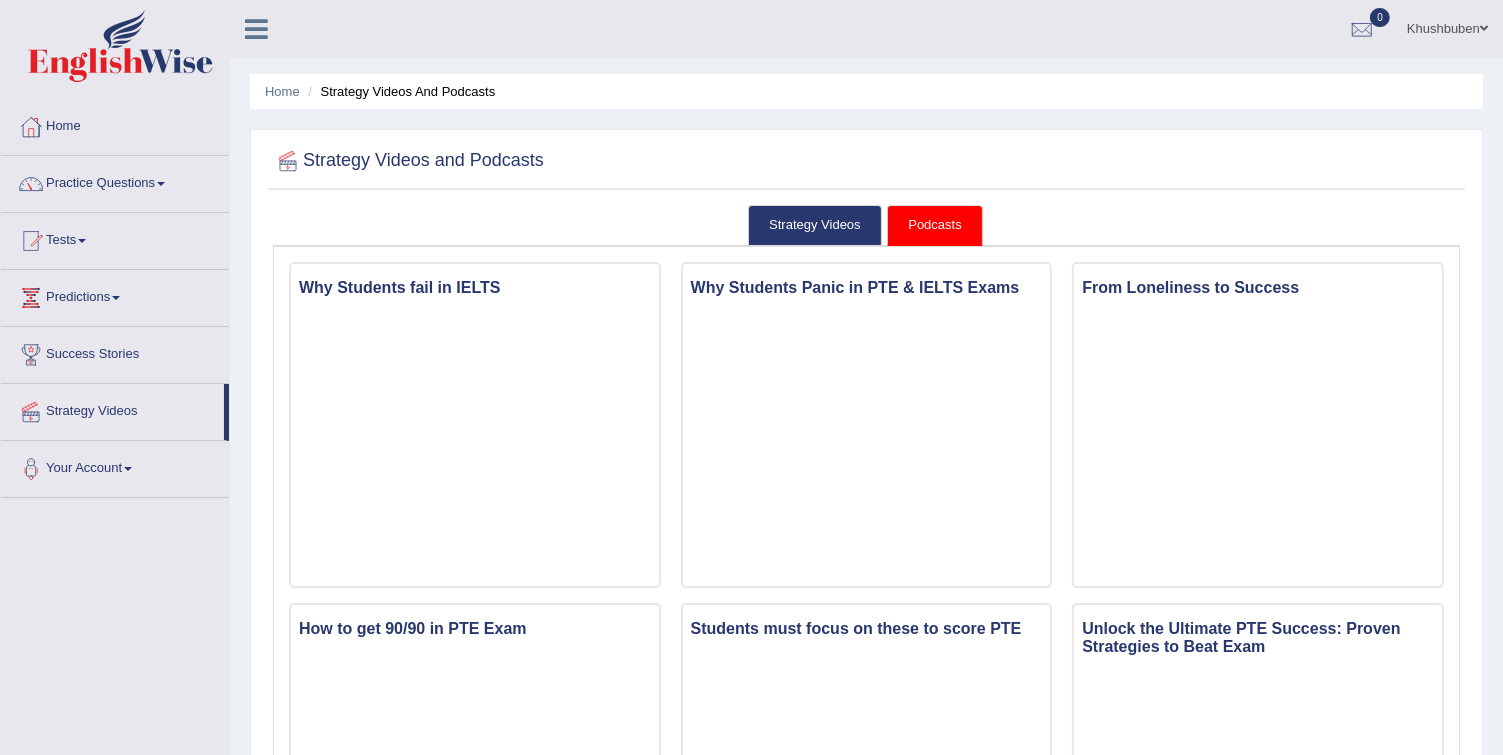click on "Predictions" at bounding box center [115, 295] 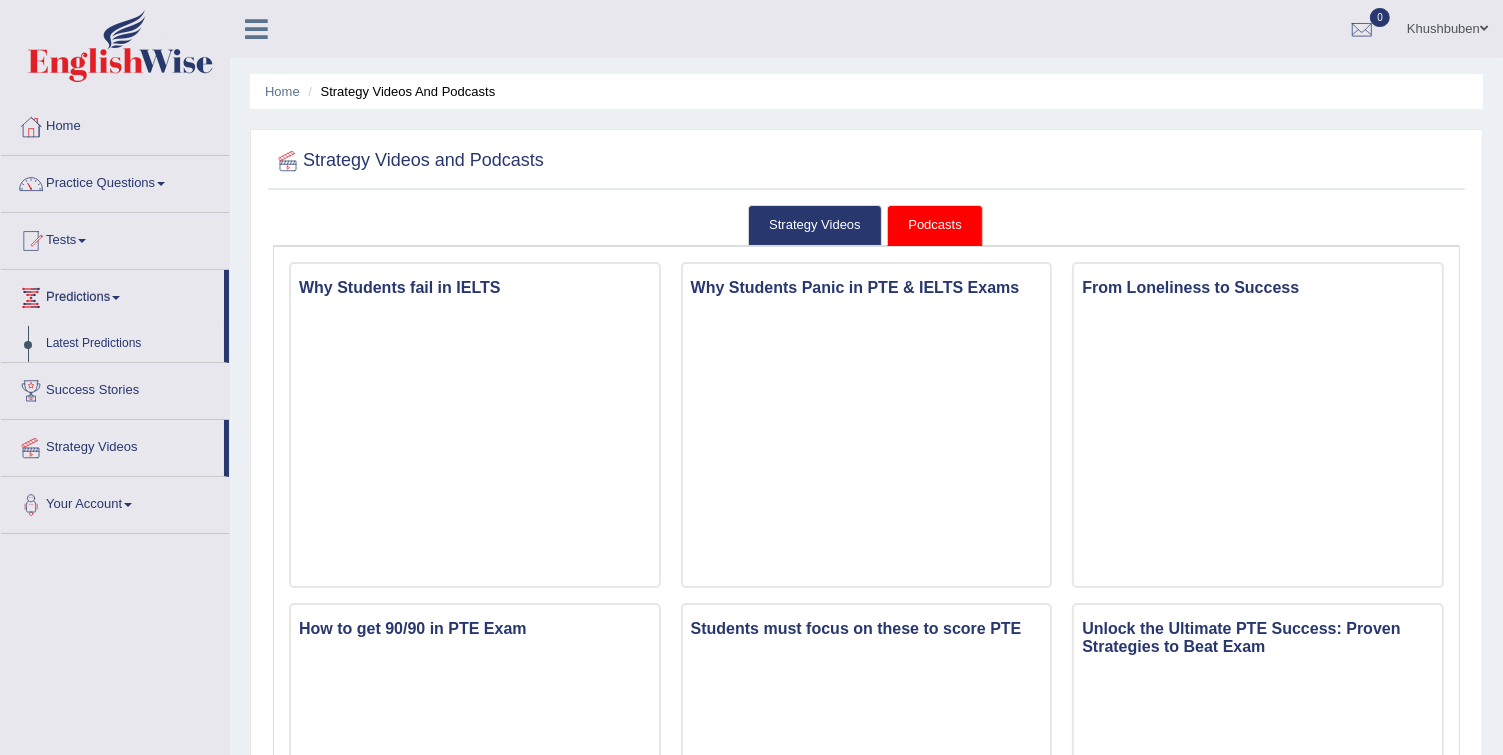 click on "Latest Predictions" at bounding box center (130, 344) 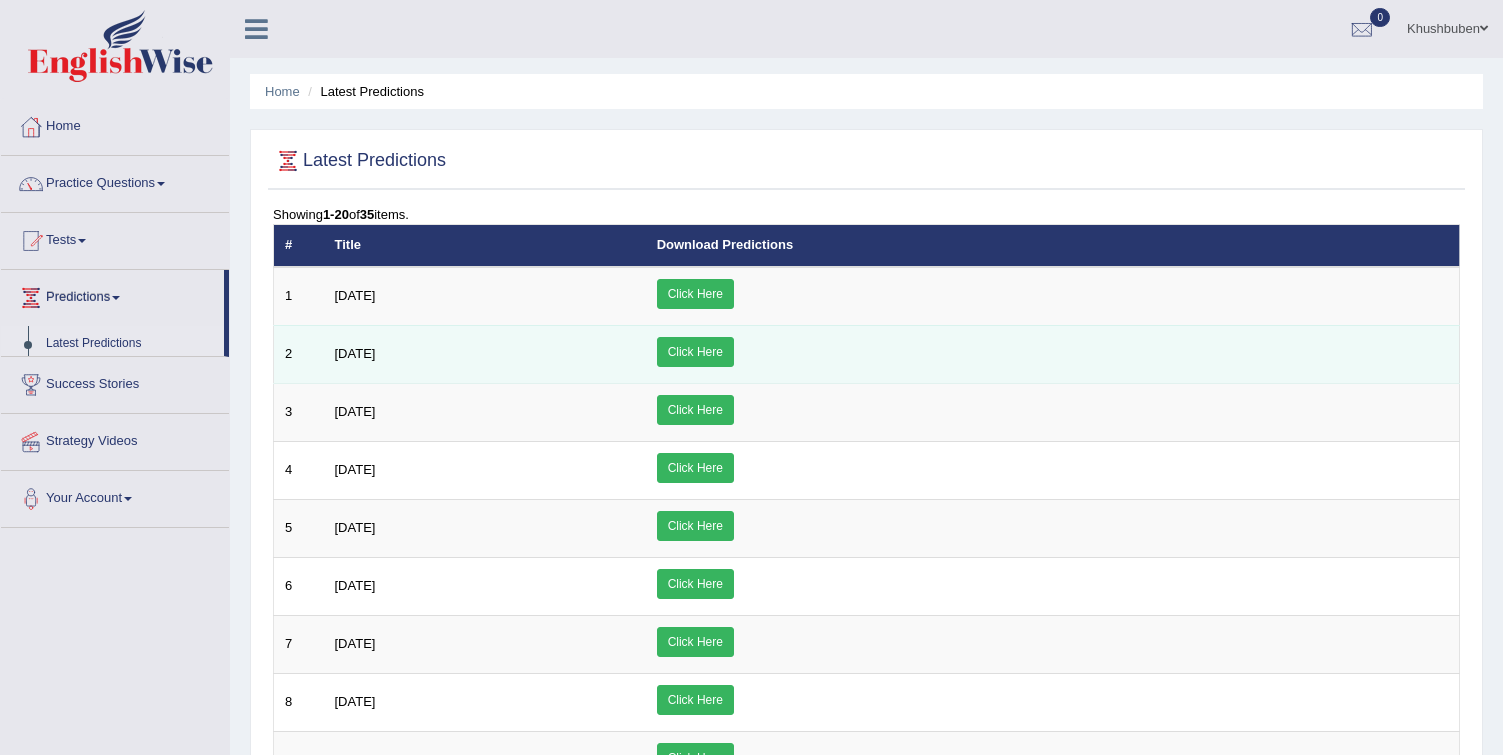 scroll, scrollTop: 0, scrollLeft: 0, axis: both 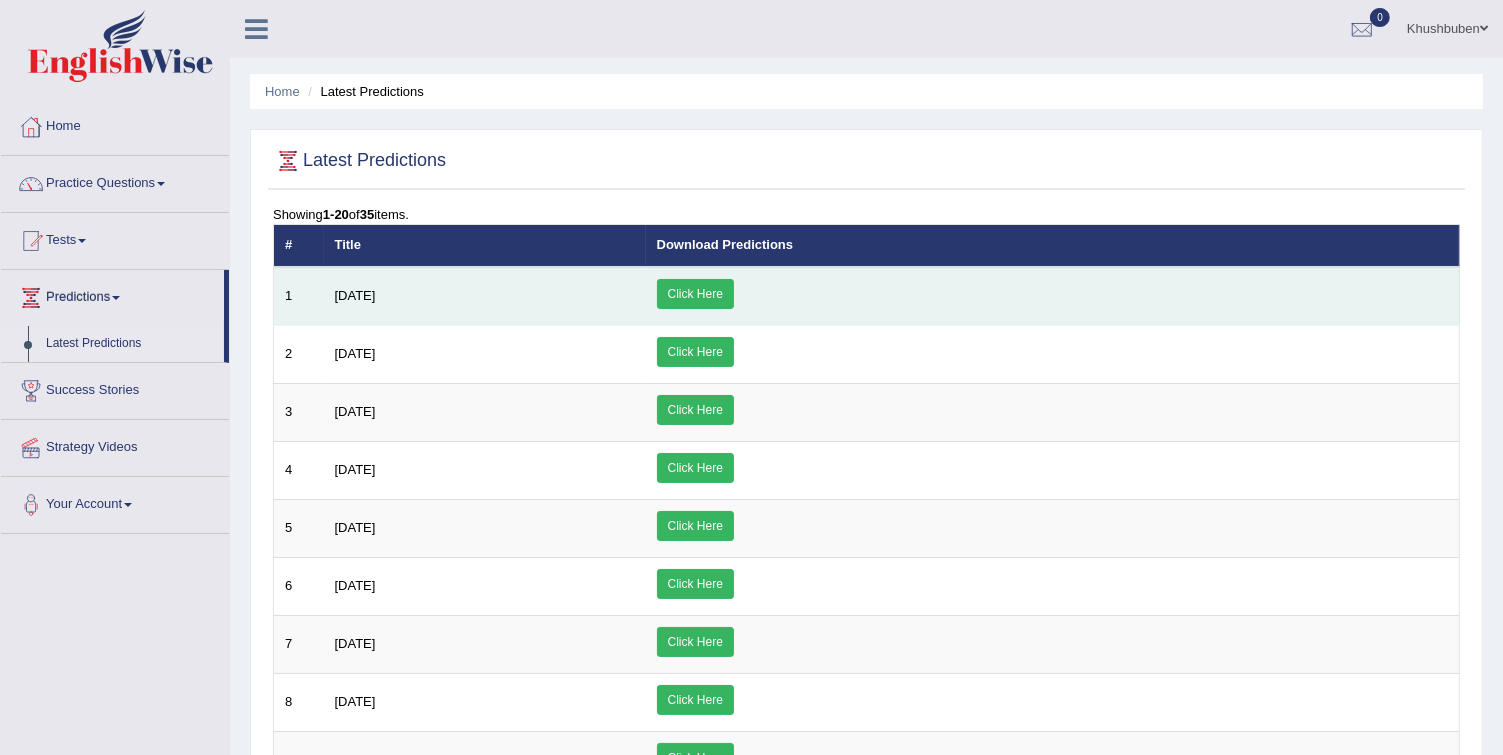 click on "[DATE]" at bounding box center [485, 296] 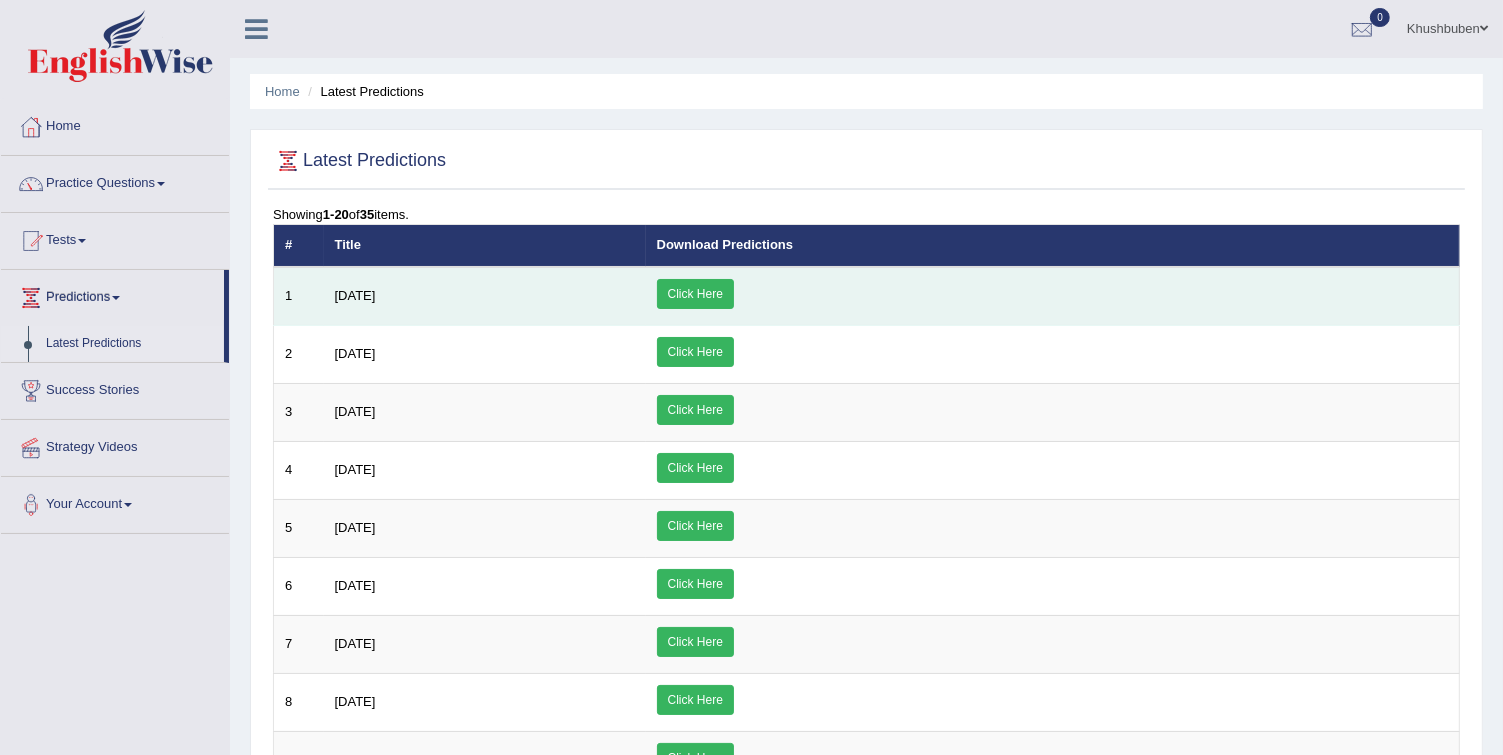 click on "July 2025" at bounding box center [355, 295] 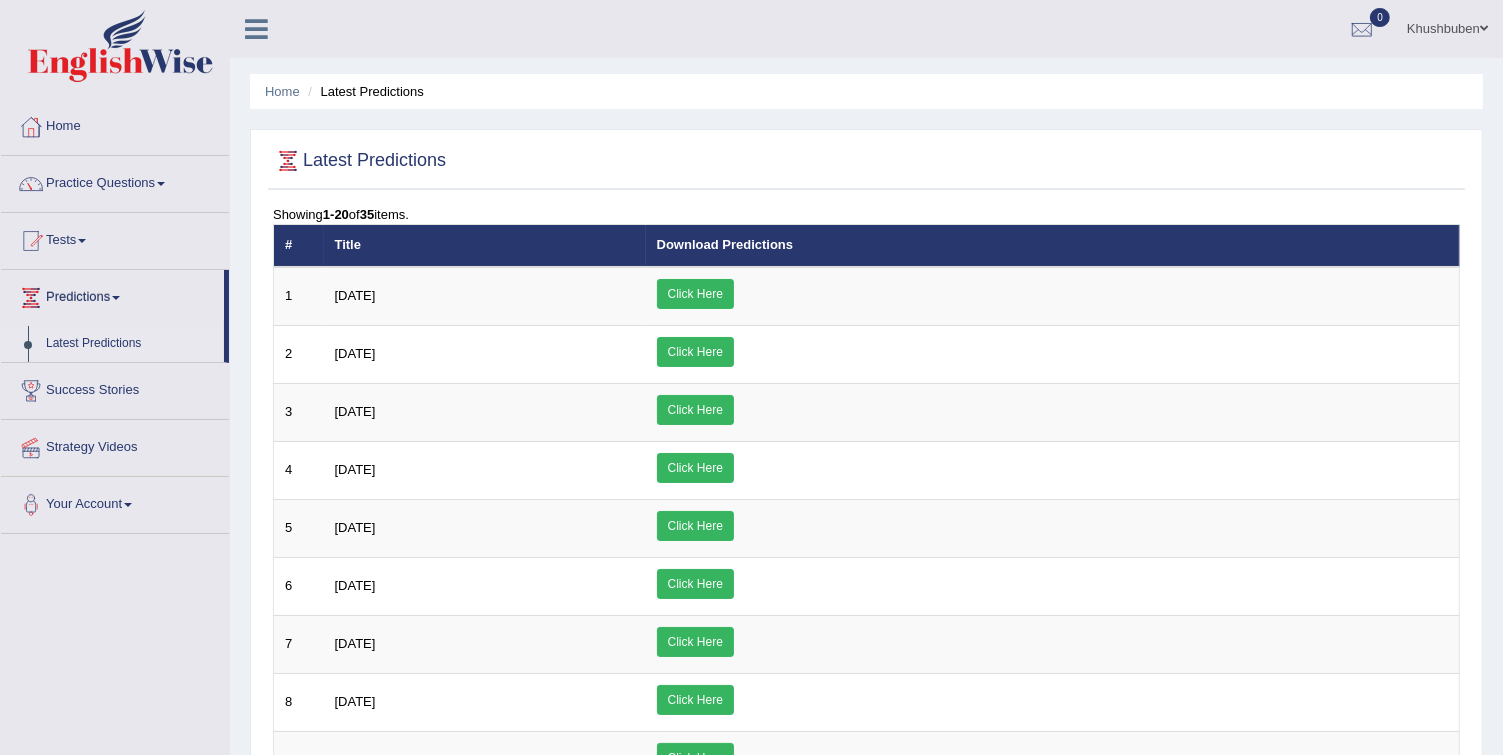 click on "Practice Questions" at bounding box center [115, 181] 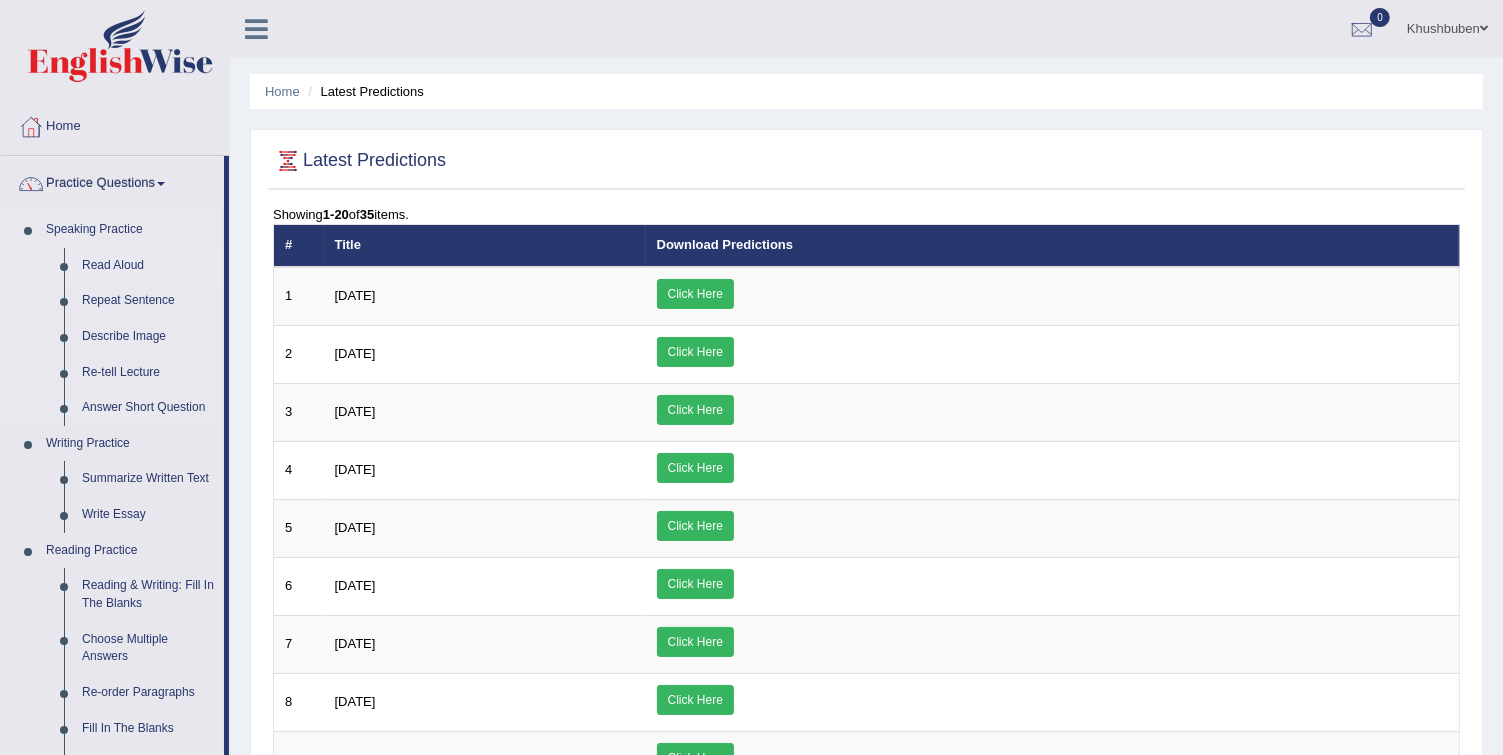 click on "Read Aloud" at bounding box center [148, 266] 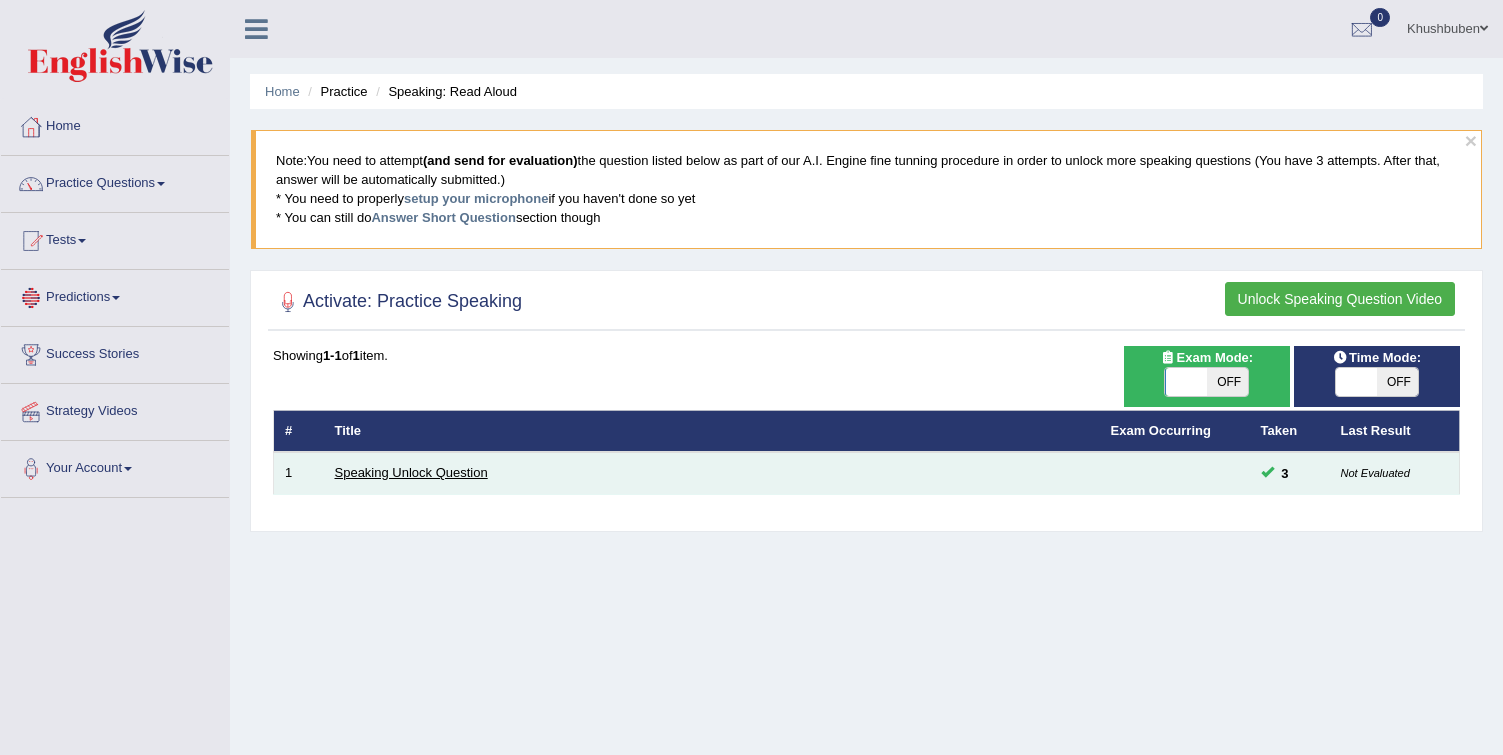 scroll, scrollTop: 0, scrollLeft: 0, axis: both 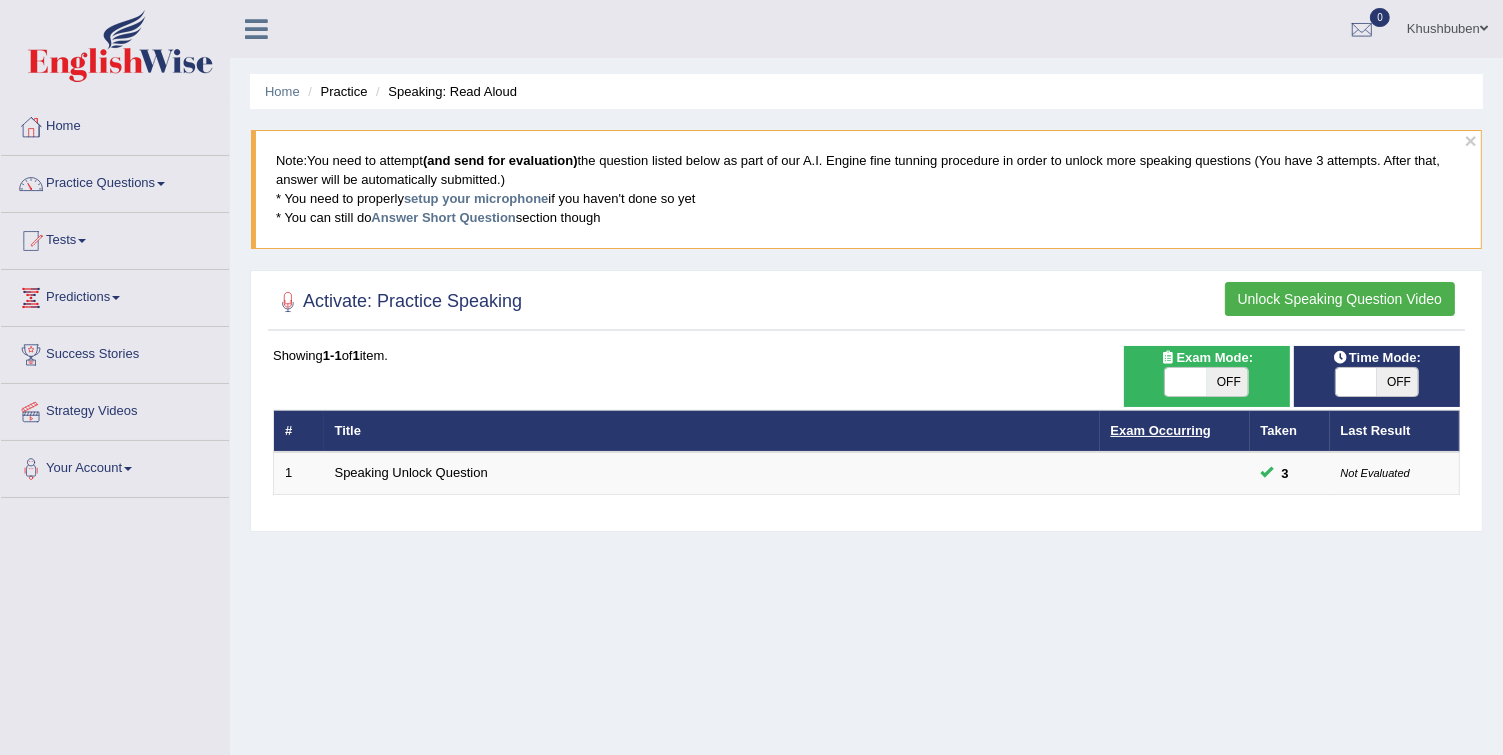 click on "Exam Occurring" at bounding box center (1161, 430) 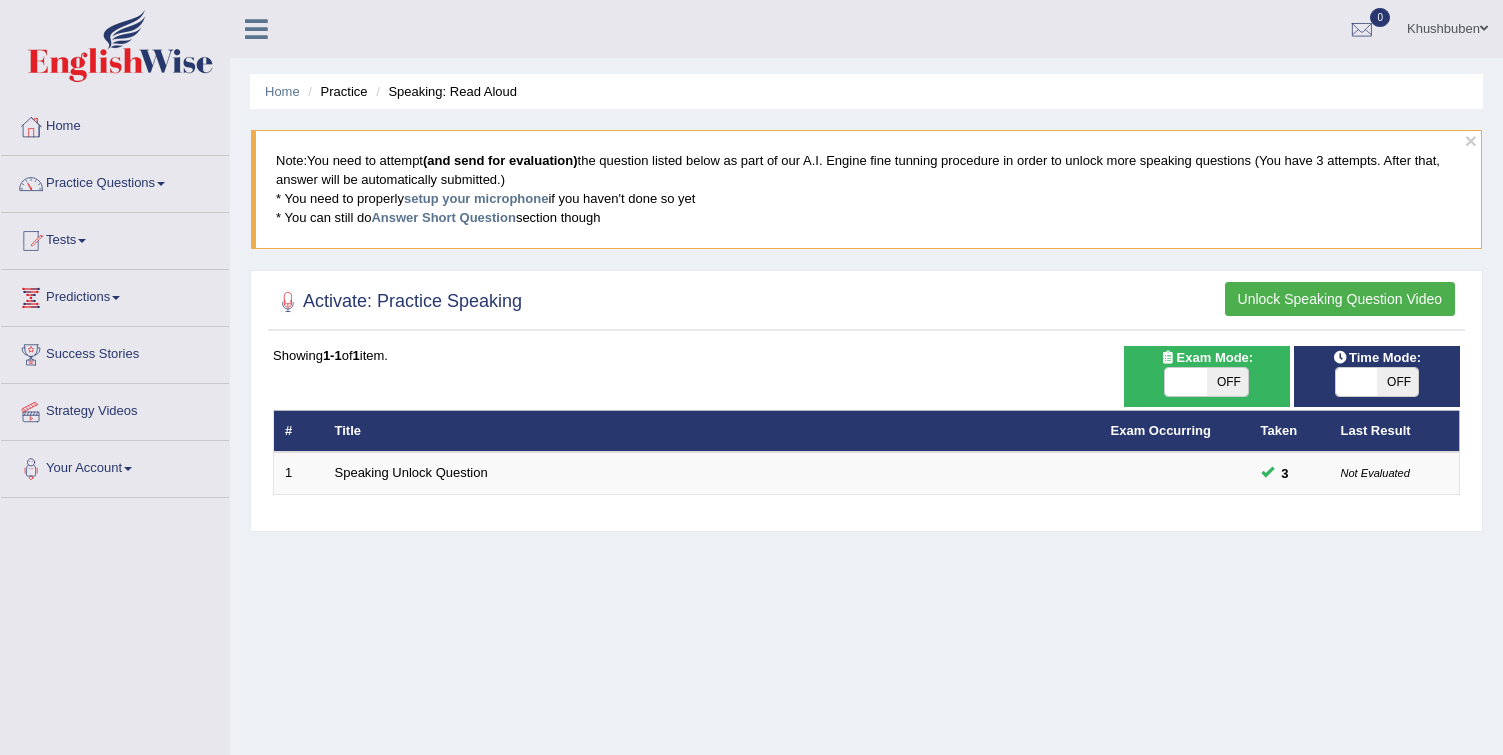 scroll, scrollTop: 0, scrollLeft: 0, axis: both 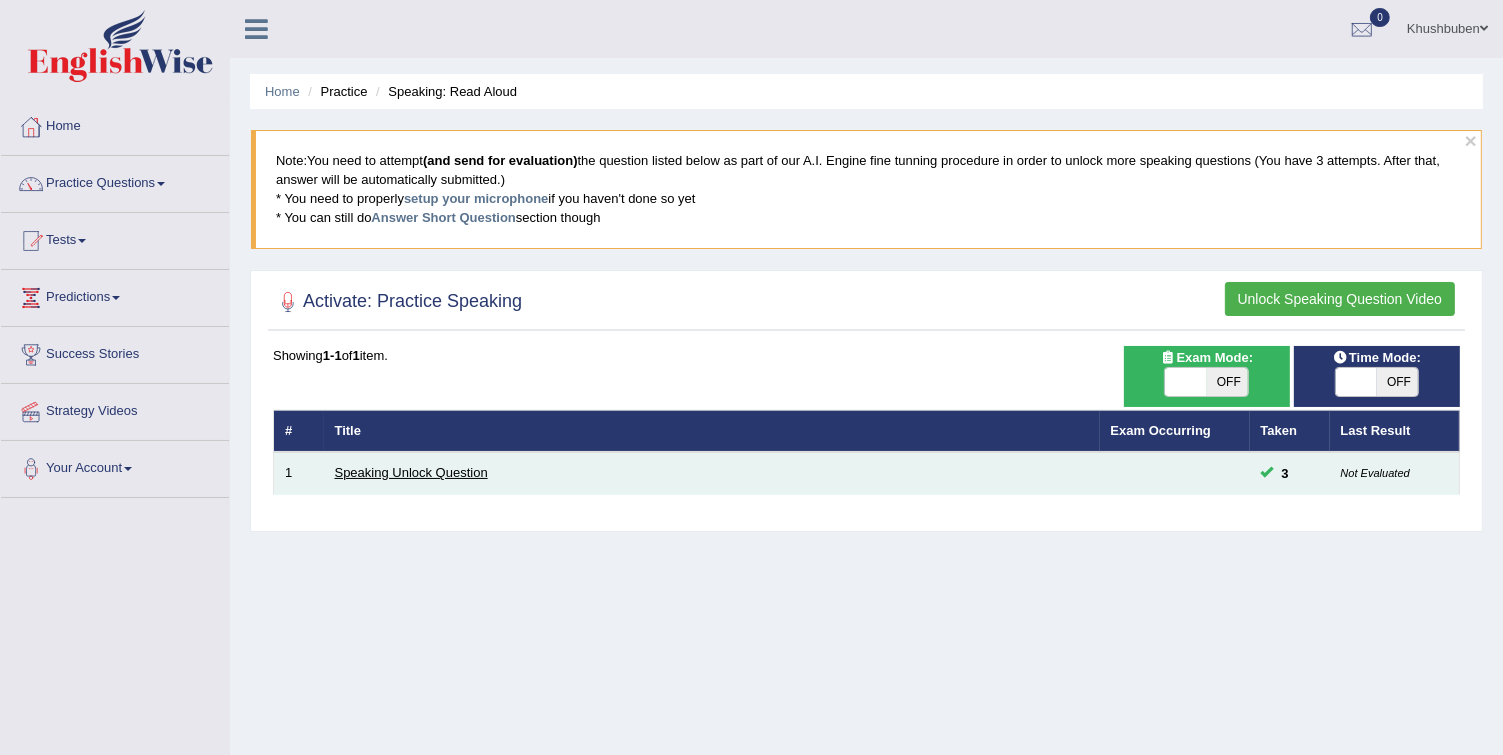 click on "Speaking Unlock Question" at bounding box center [411, 472] 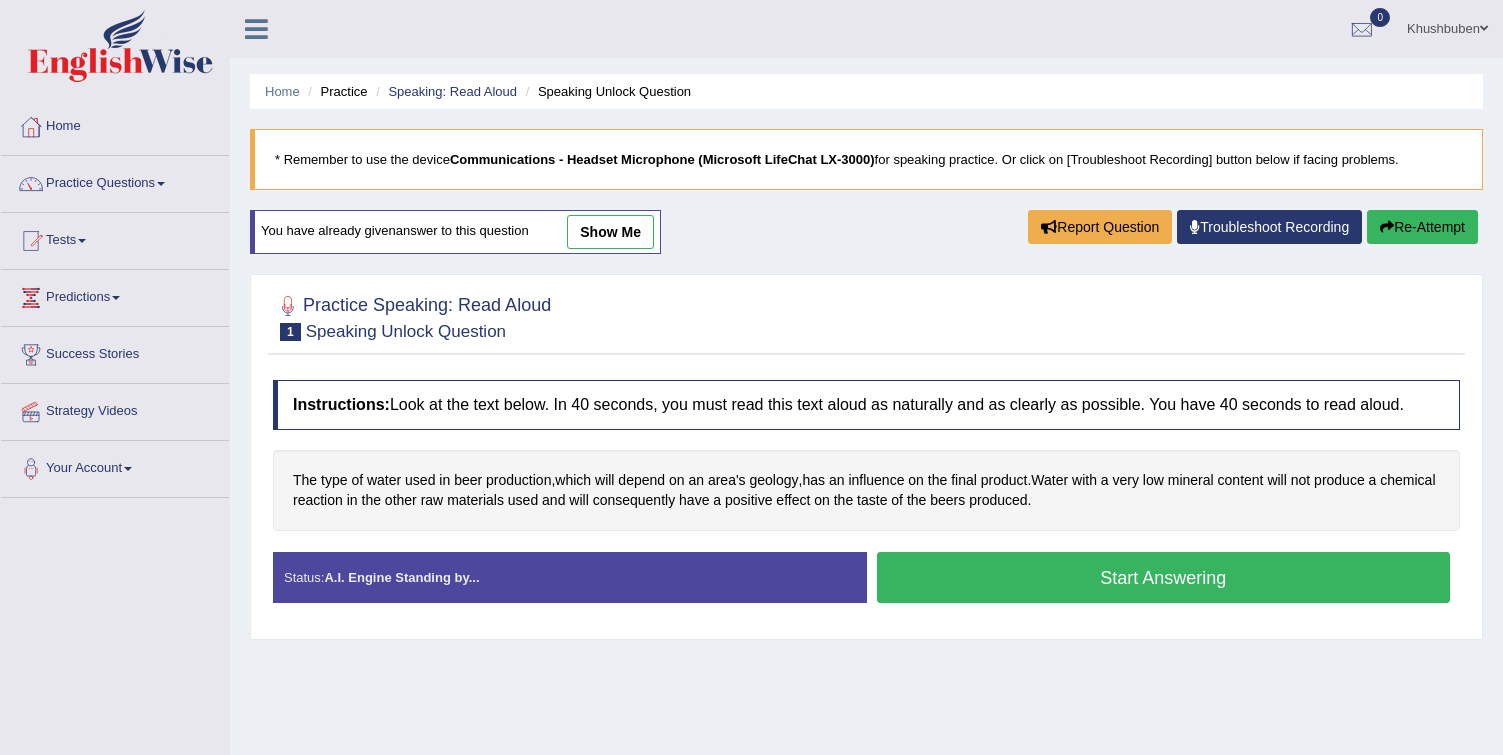 scroll, scrollTop: 0, scrollLeft: 0, axis: both 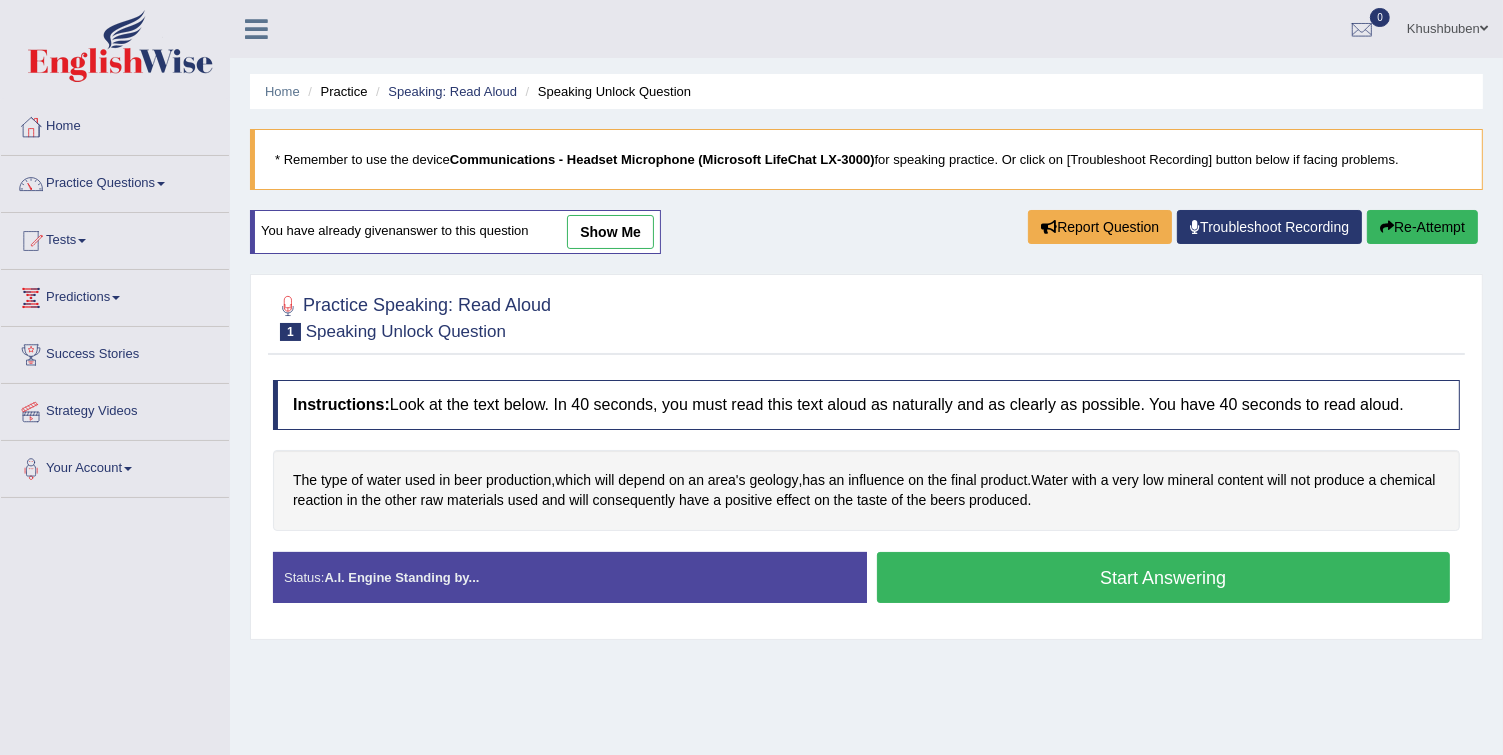click on "show me" at bounding box center [610, 232] 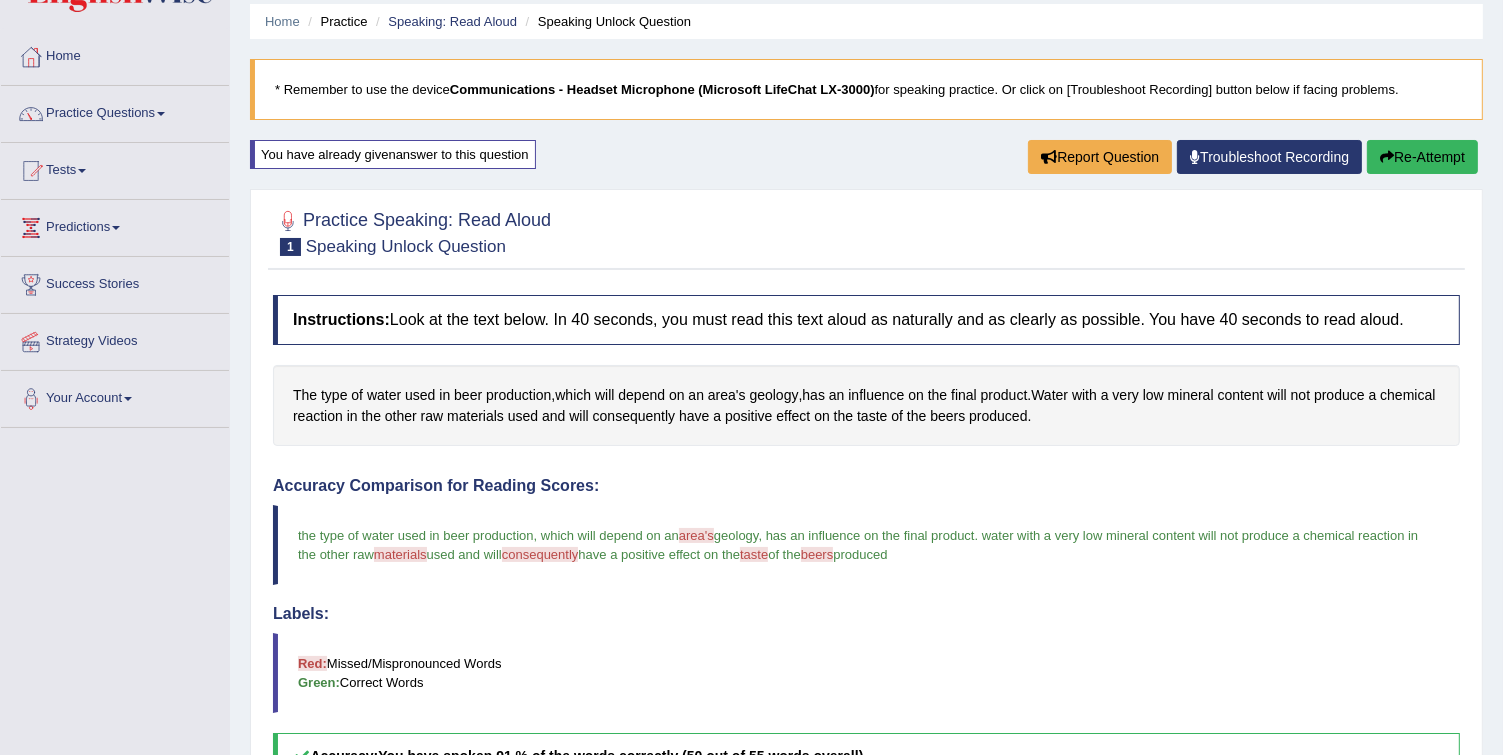 scroll, scrollTop: 0, scrollLeft: 0, axis: both 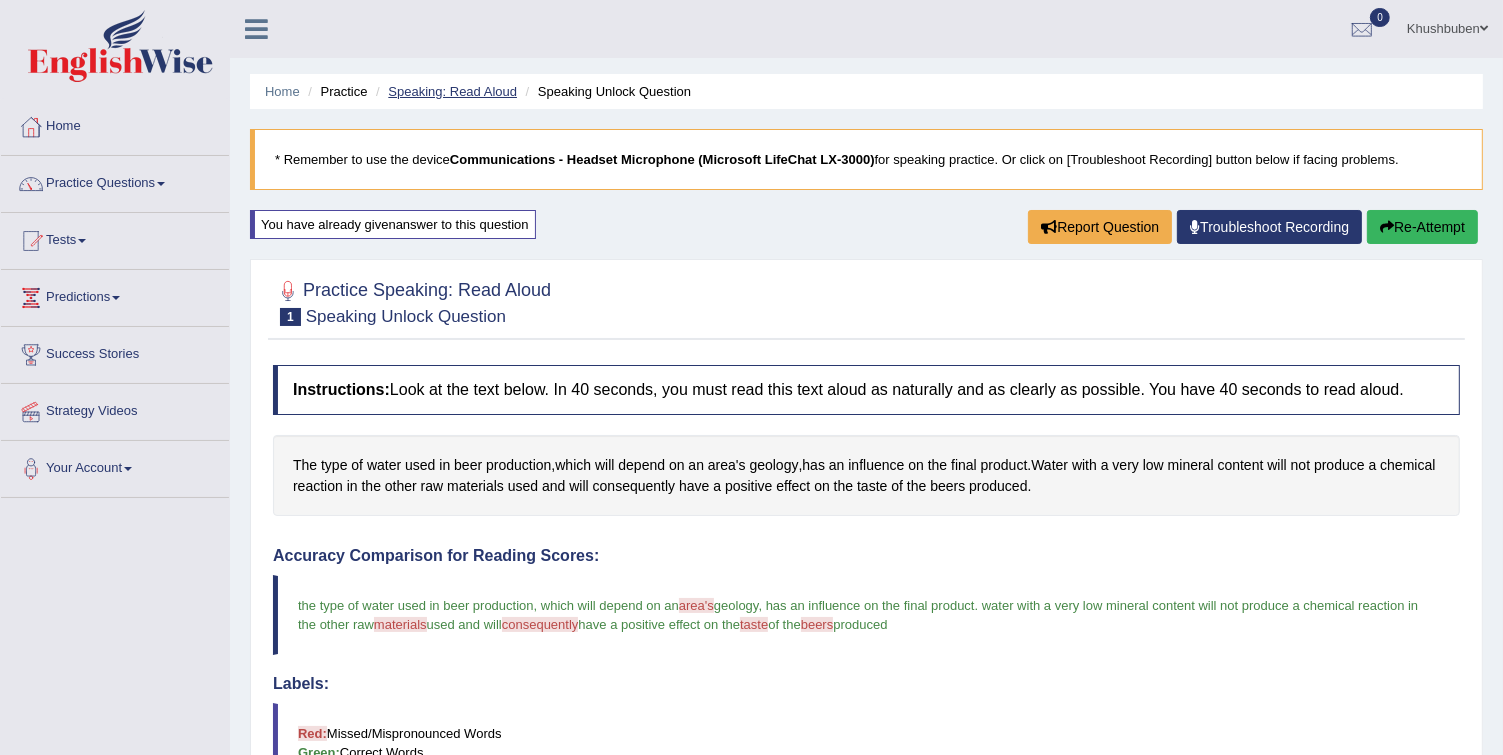 click on "Speaking: Read Aloud" at bounding box center [452, 91] 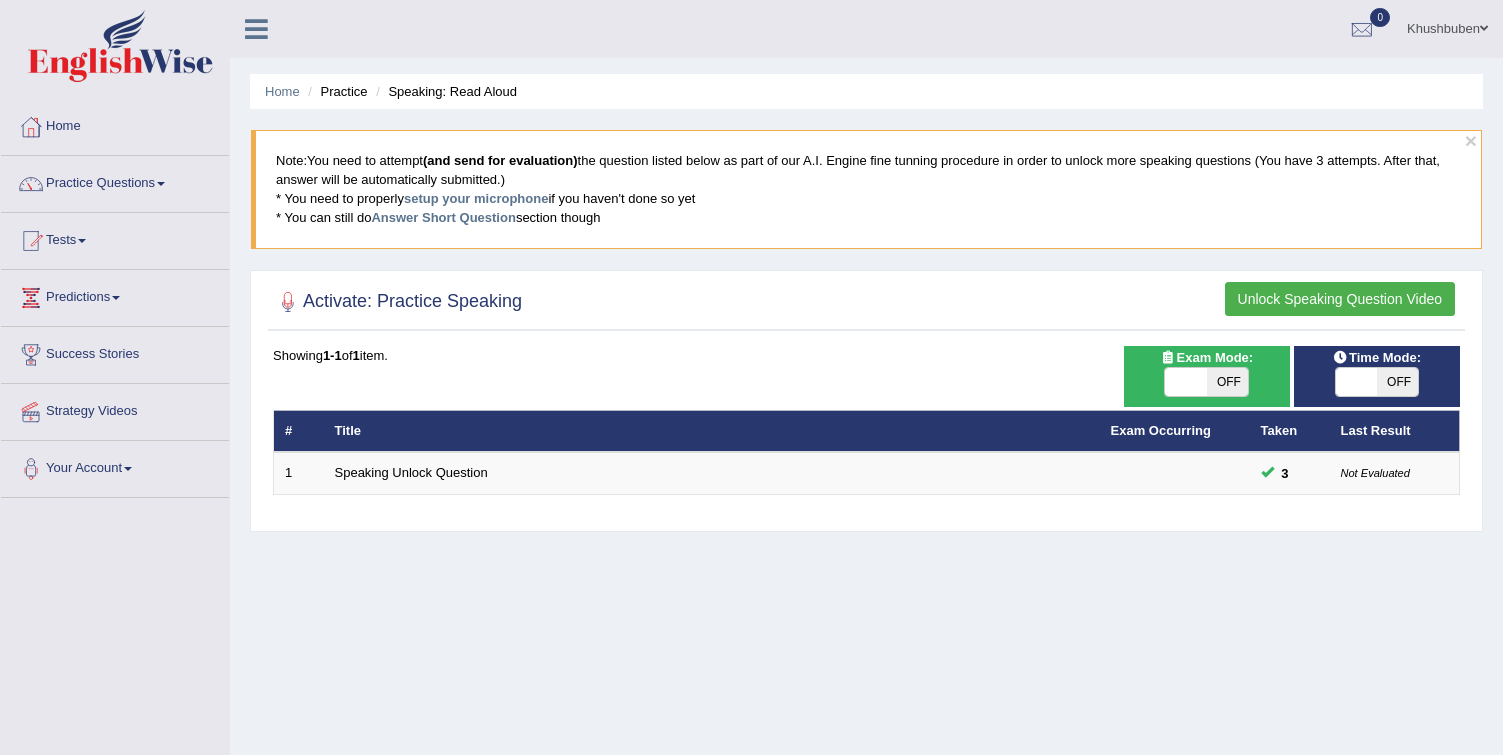scroll, scrollTop: 0, scrollLeft: 0, axis: both 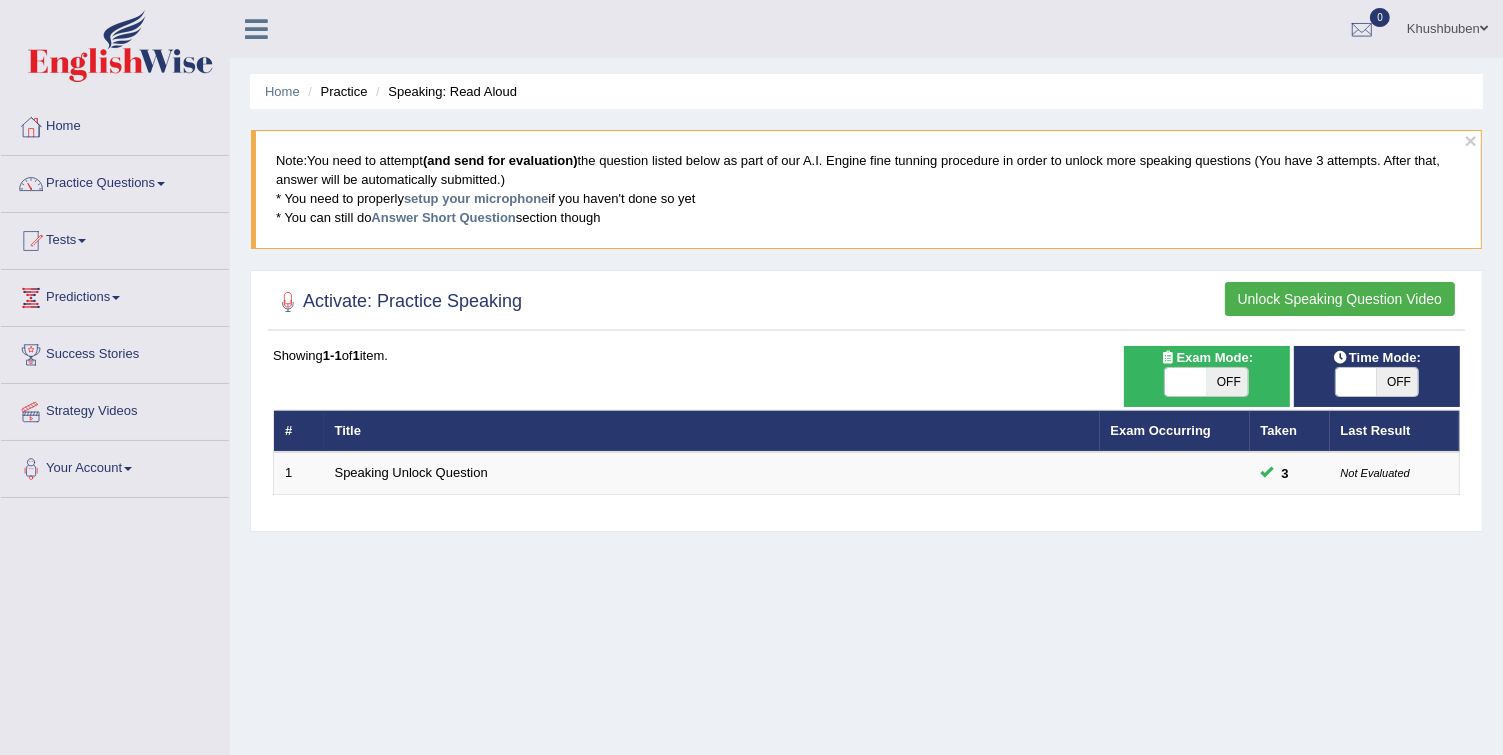 click on "Practice" at bounding box center [335, 91] 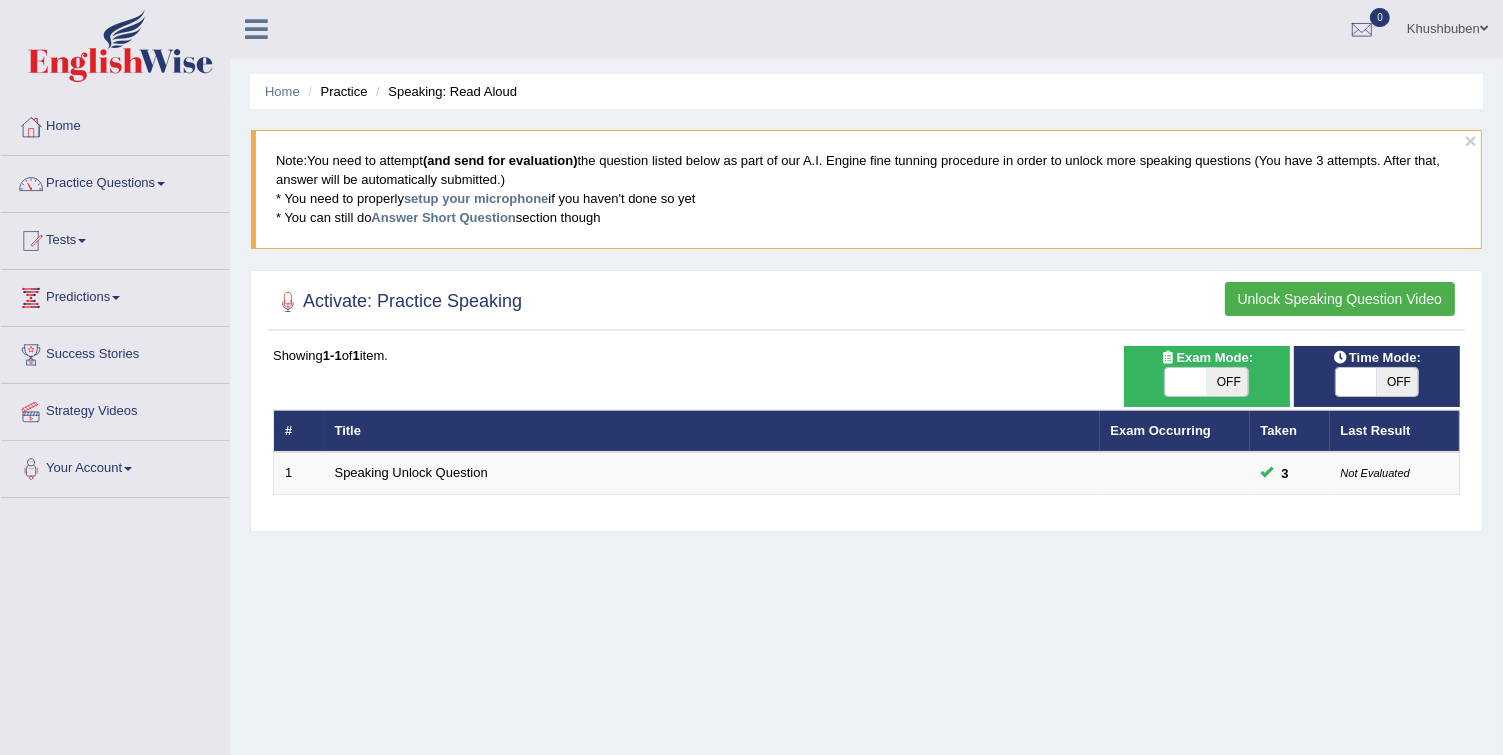click on "Practice" at bounding box center (335, 91) 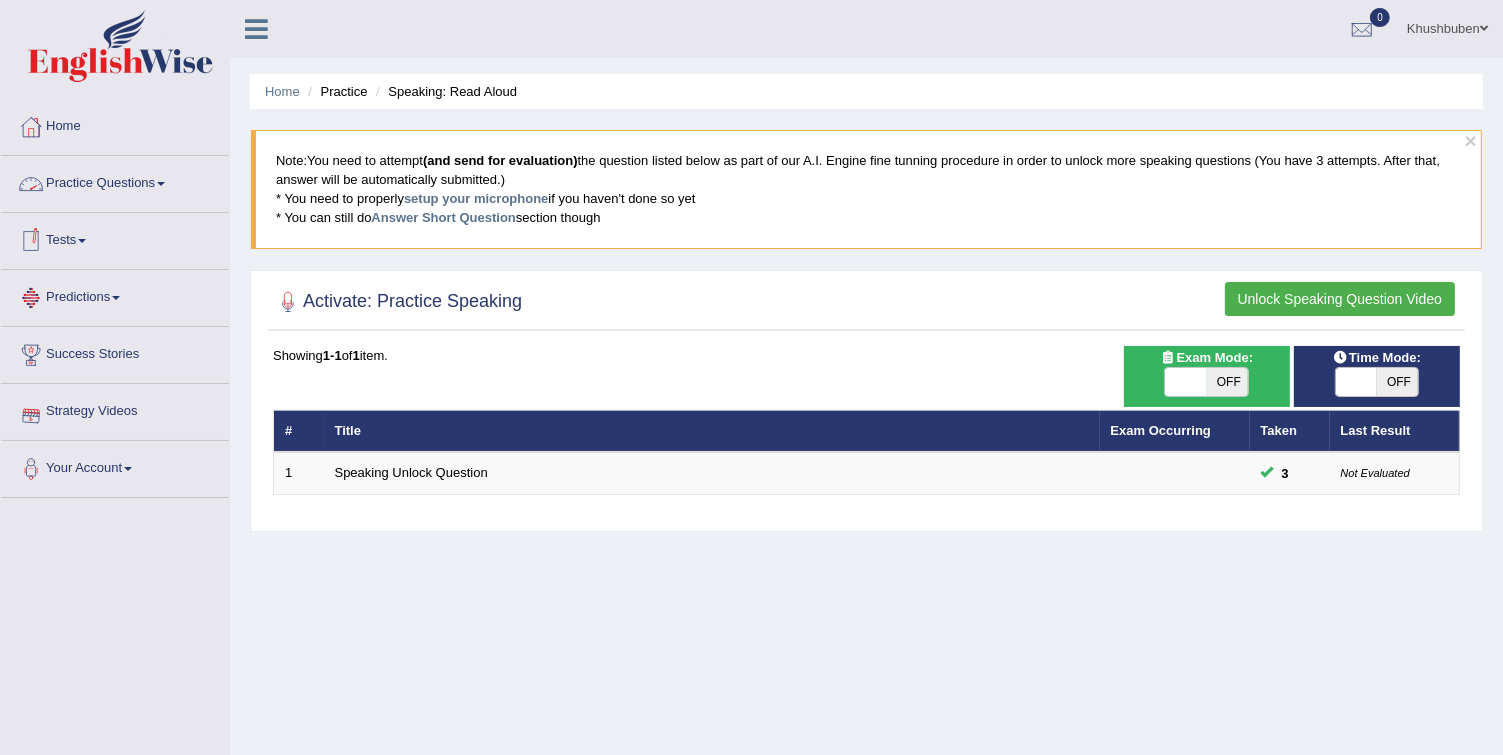 click on "Practice Questions" at bounding box center (115, 181) 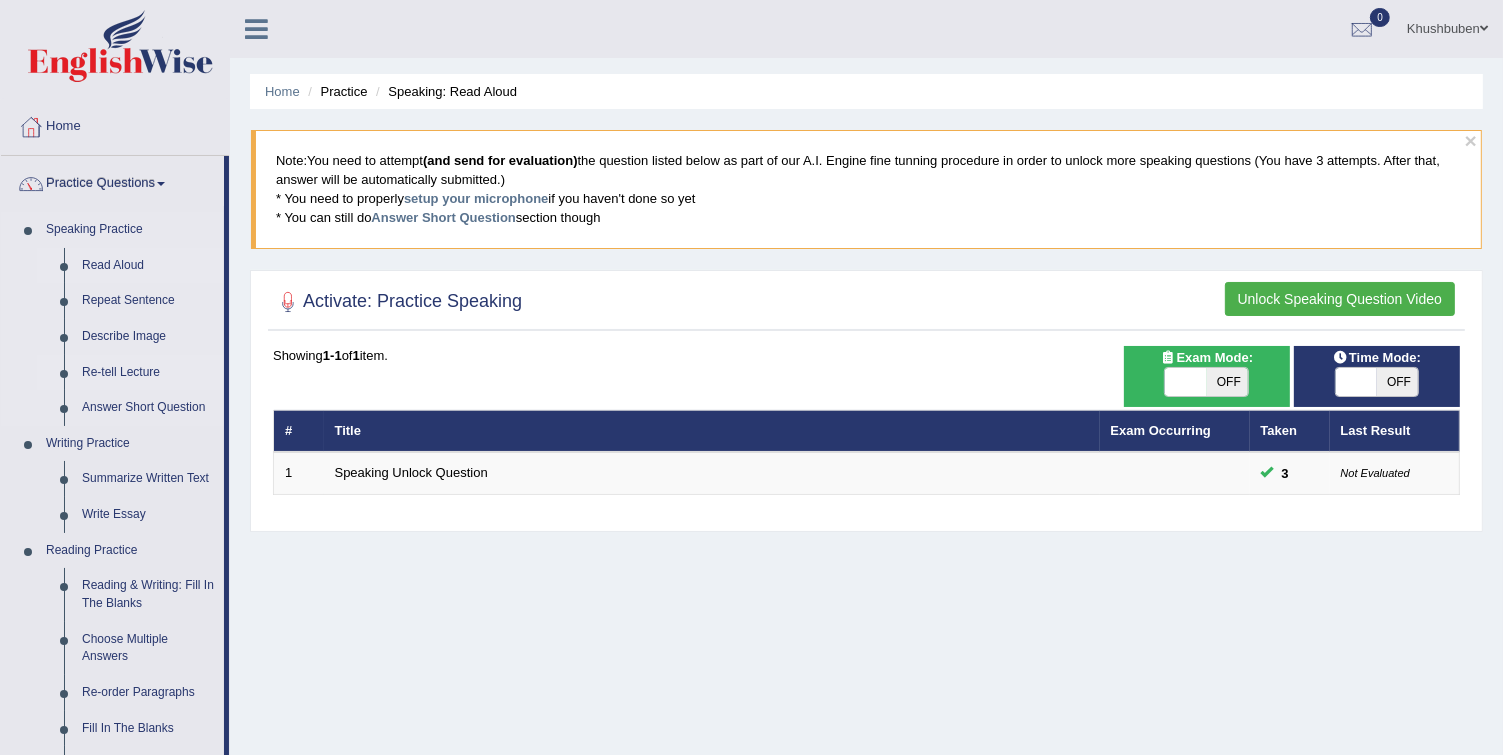 click on "Re-tell Lecture" at bounding box center [148, 373] 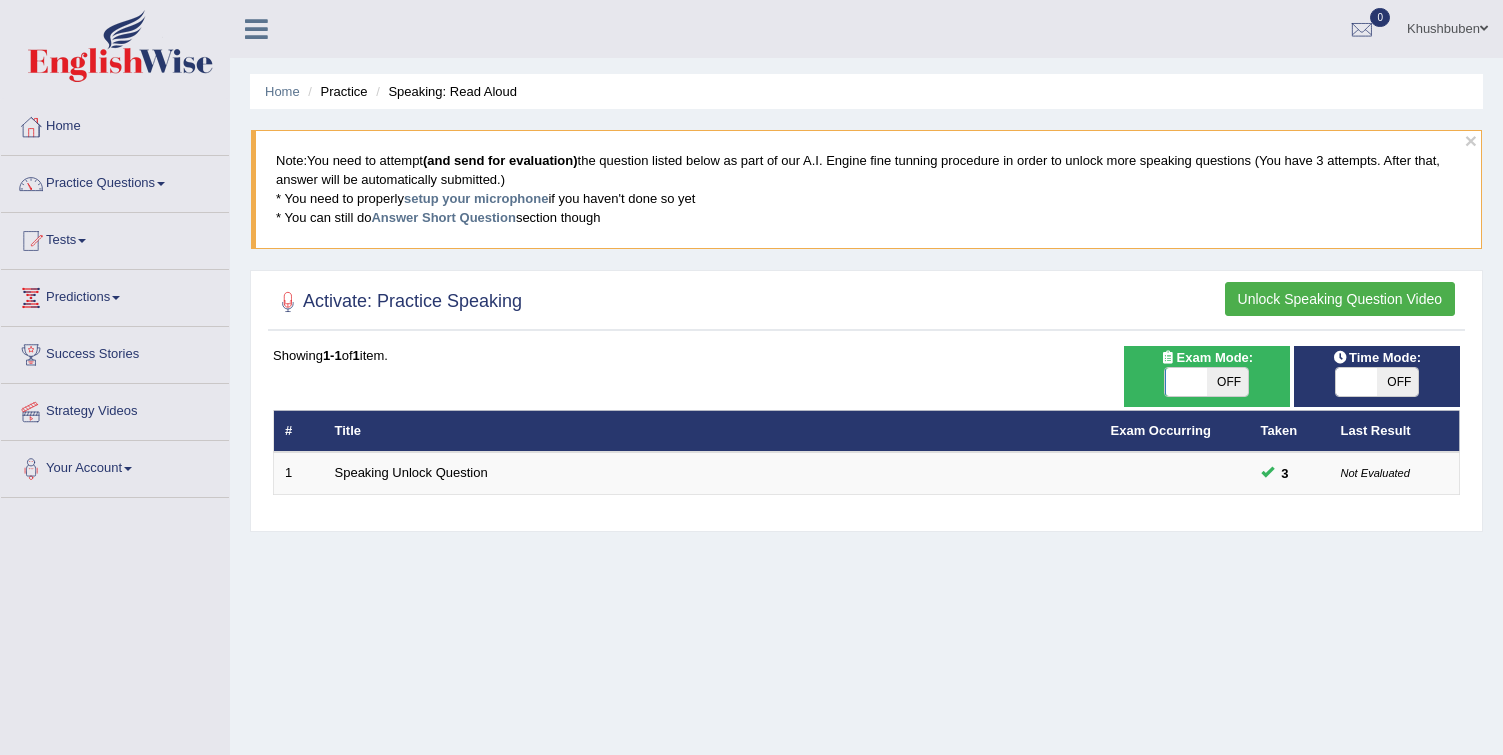 scroll, scrollTop: 0, scrollLeft: 0, axis: both 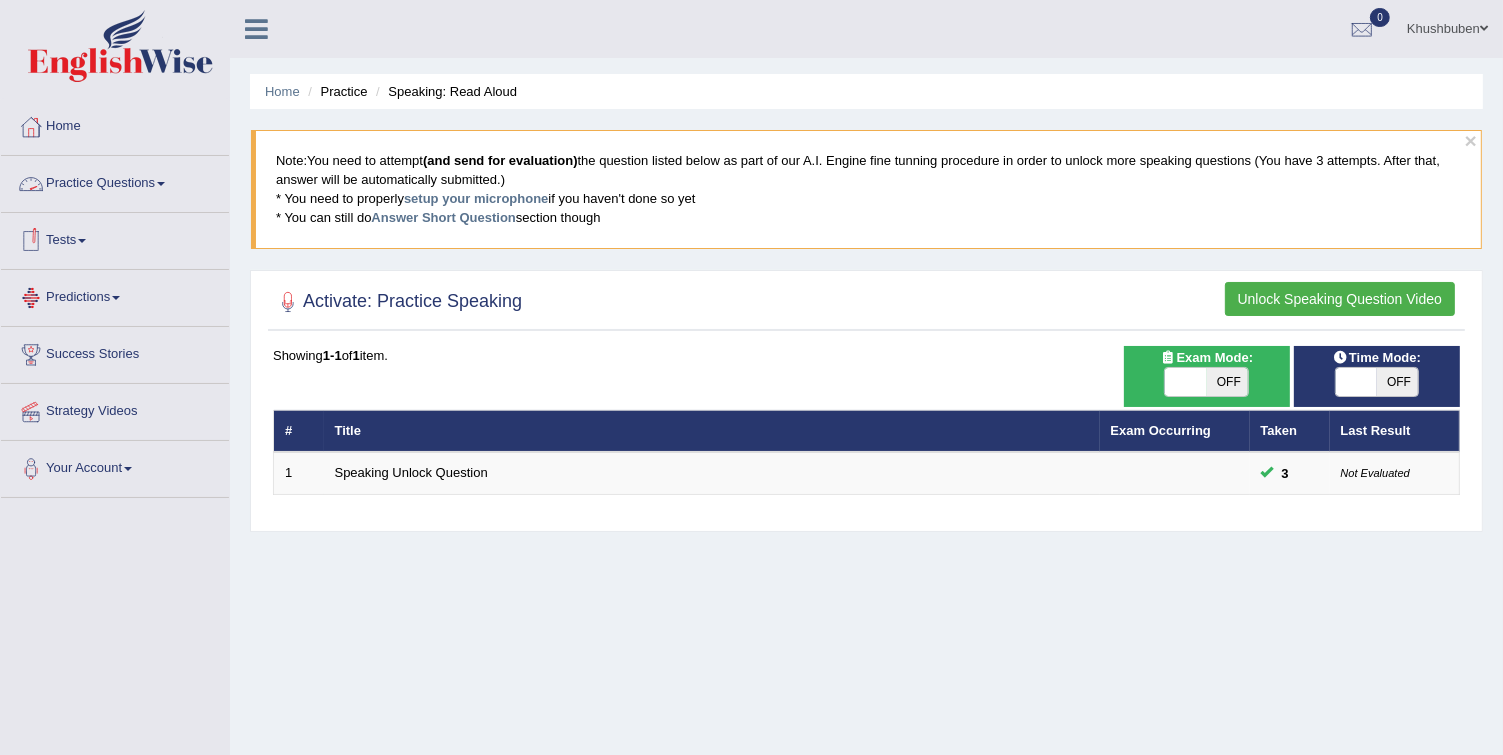 click on "Practice Questions" at bounding box center (115, 181) 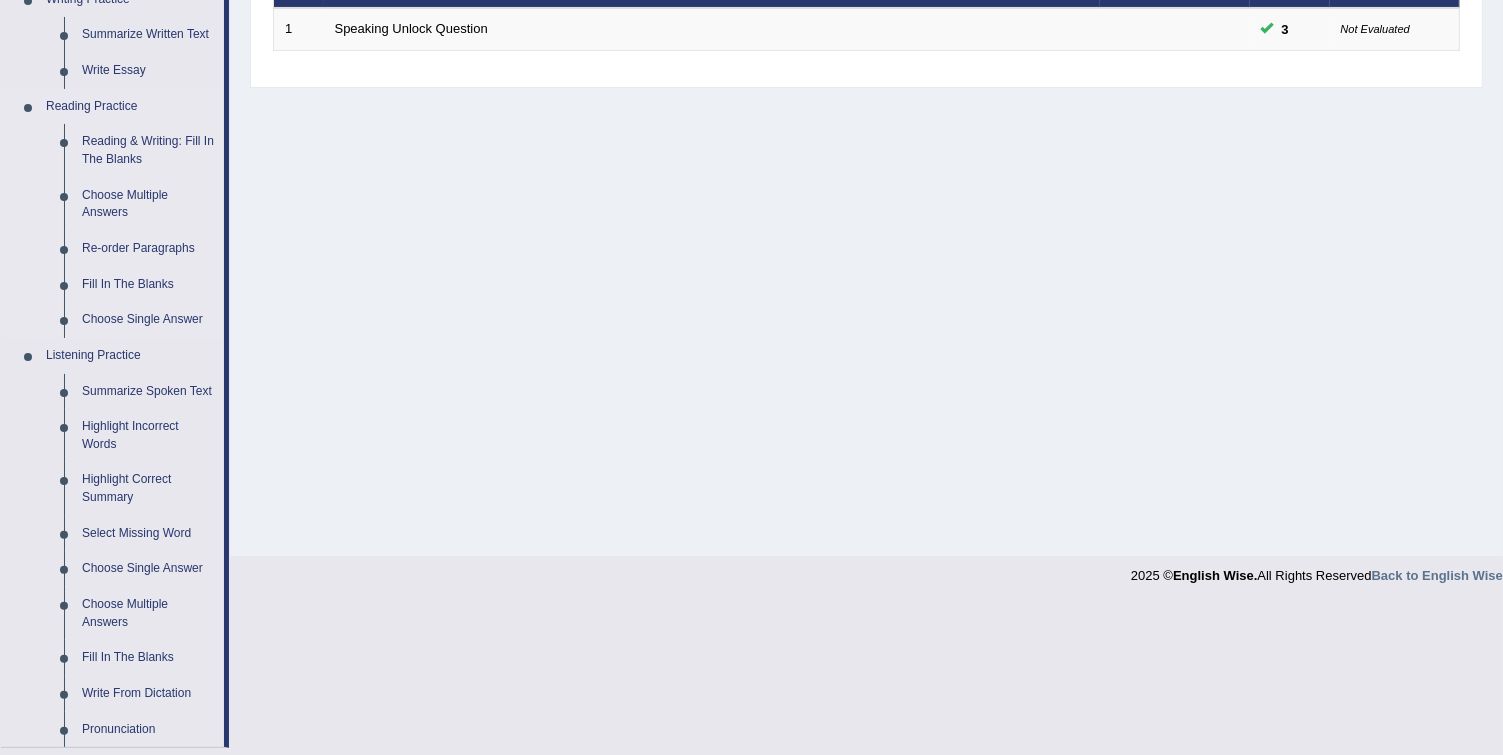 scroll, scrollTop: 480, scrollLeft: 0, axis: vertical 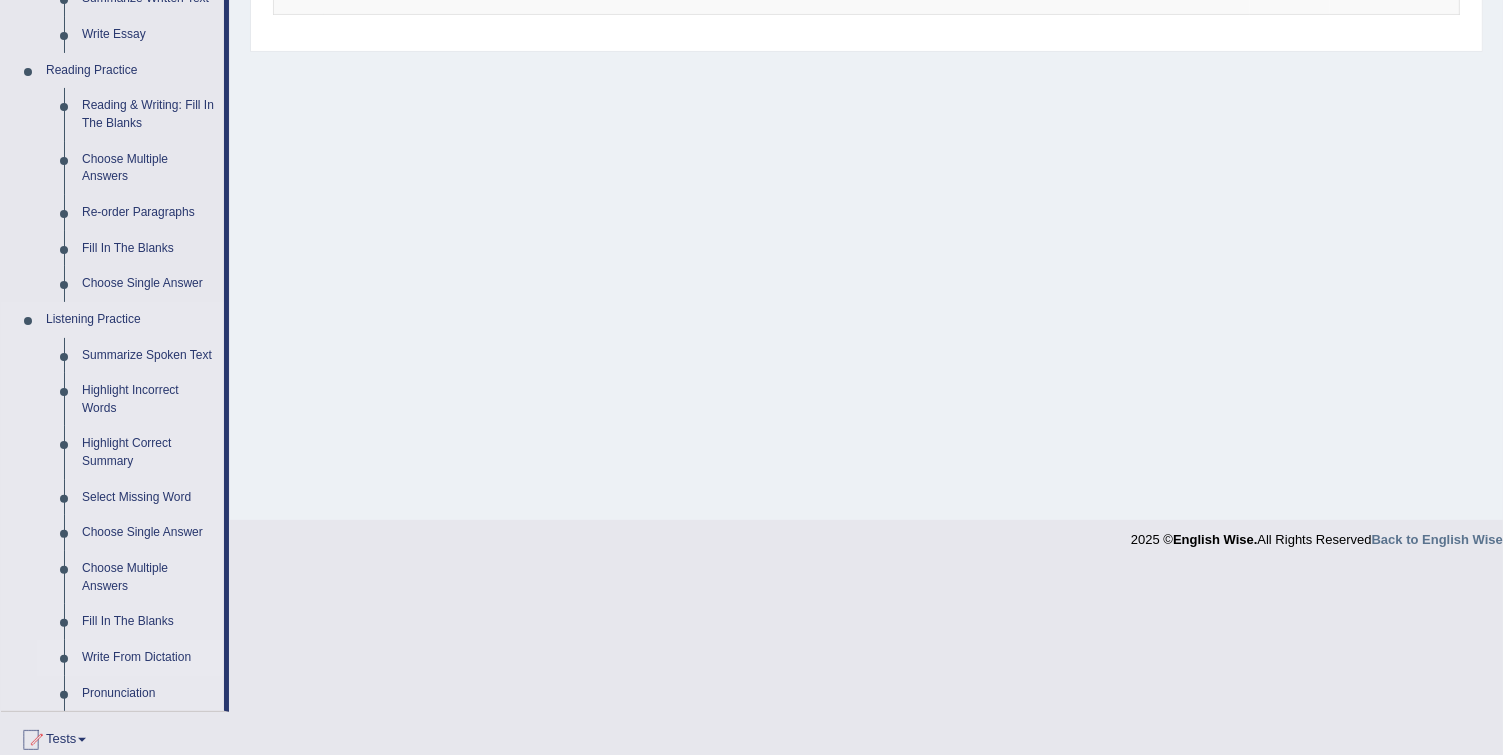 click on "Write From Dictation" at bounding box center [148, 658] 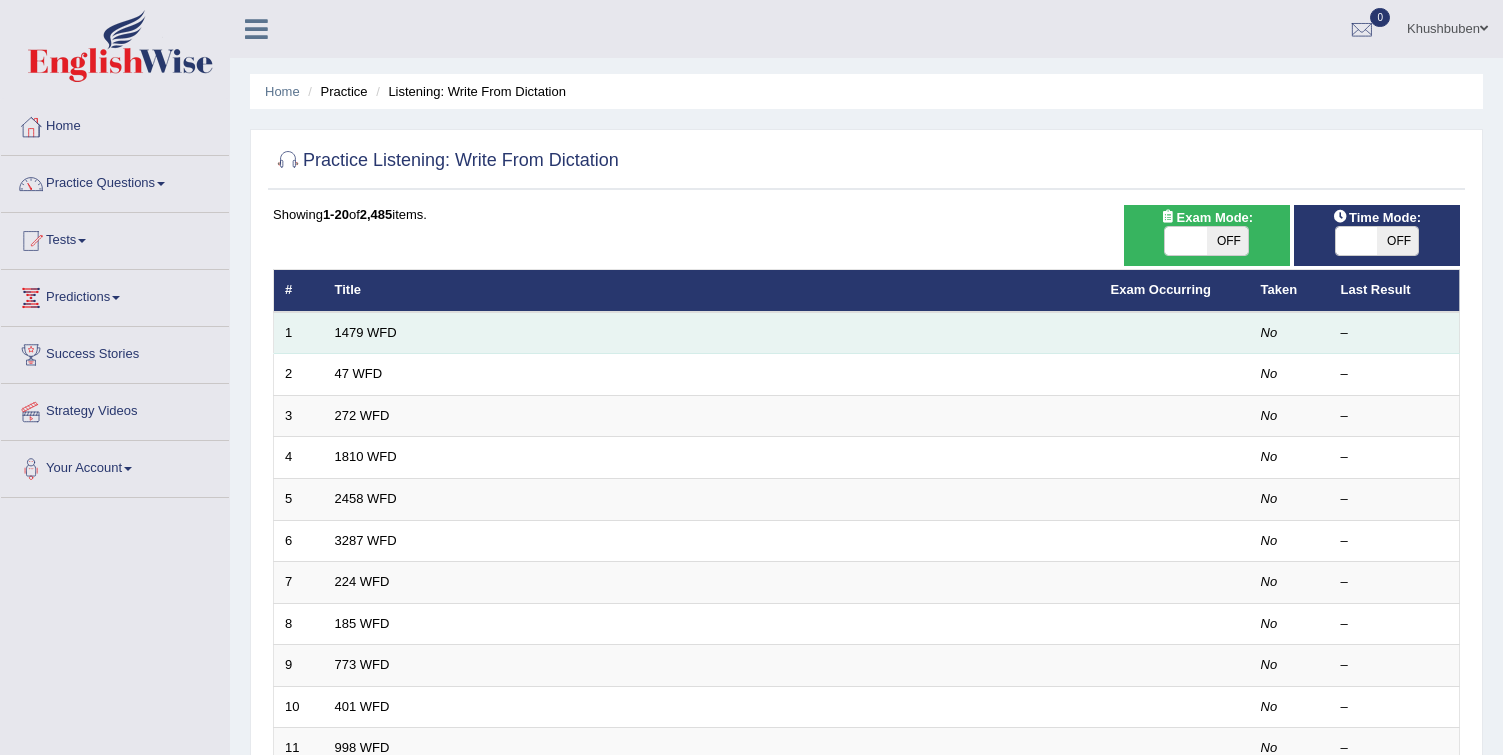 scroll, scrollTop: 0, scrollLeft: 0, axis: both 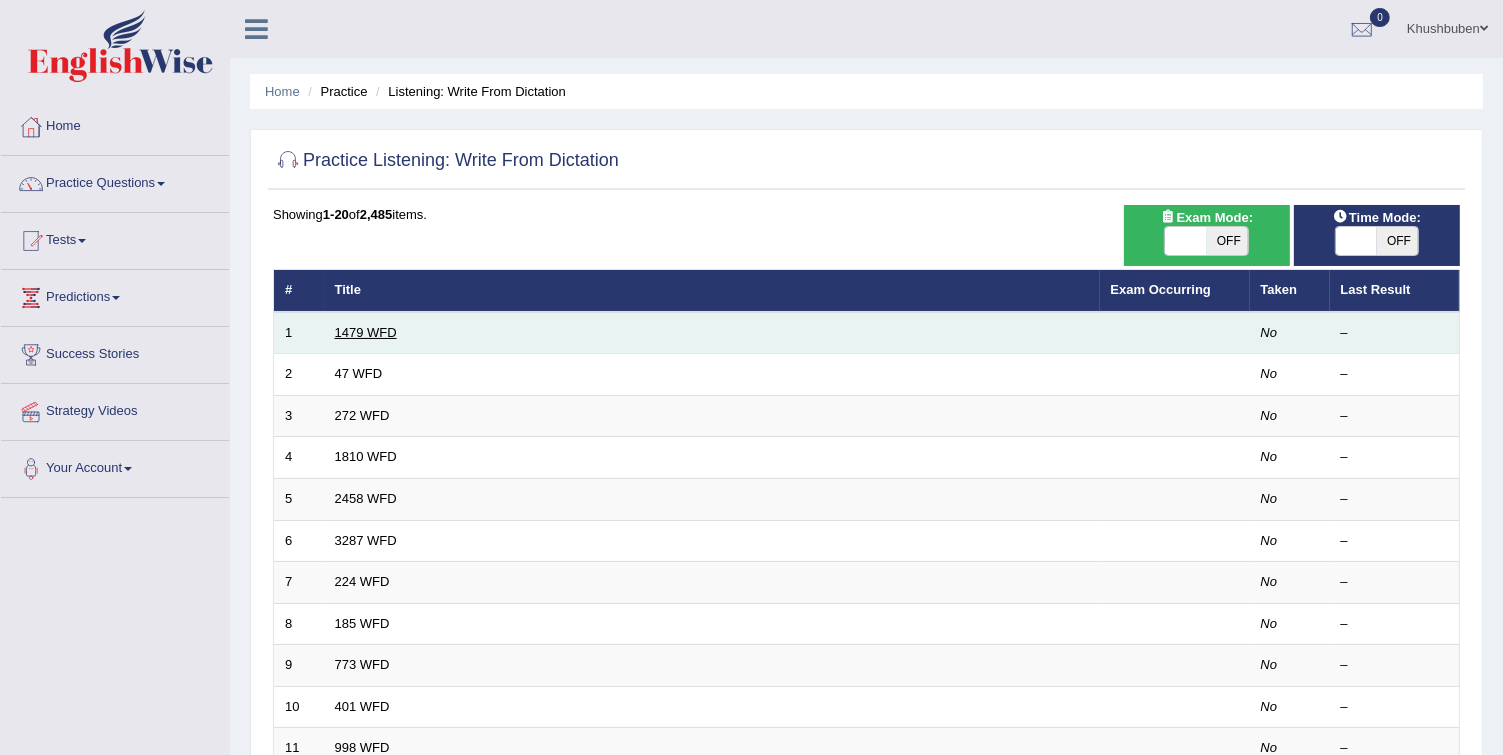 click on "1479 WFD" at bounding box center (366, 332) 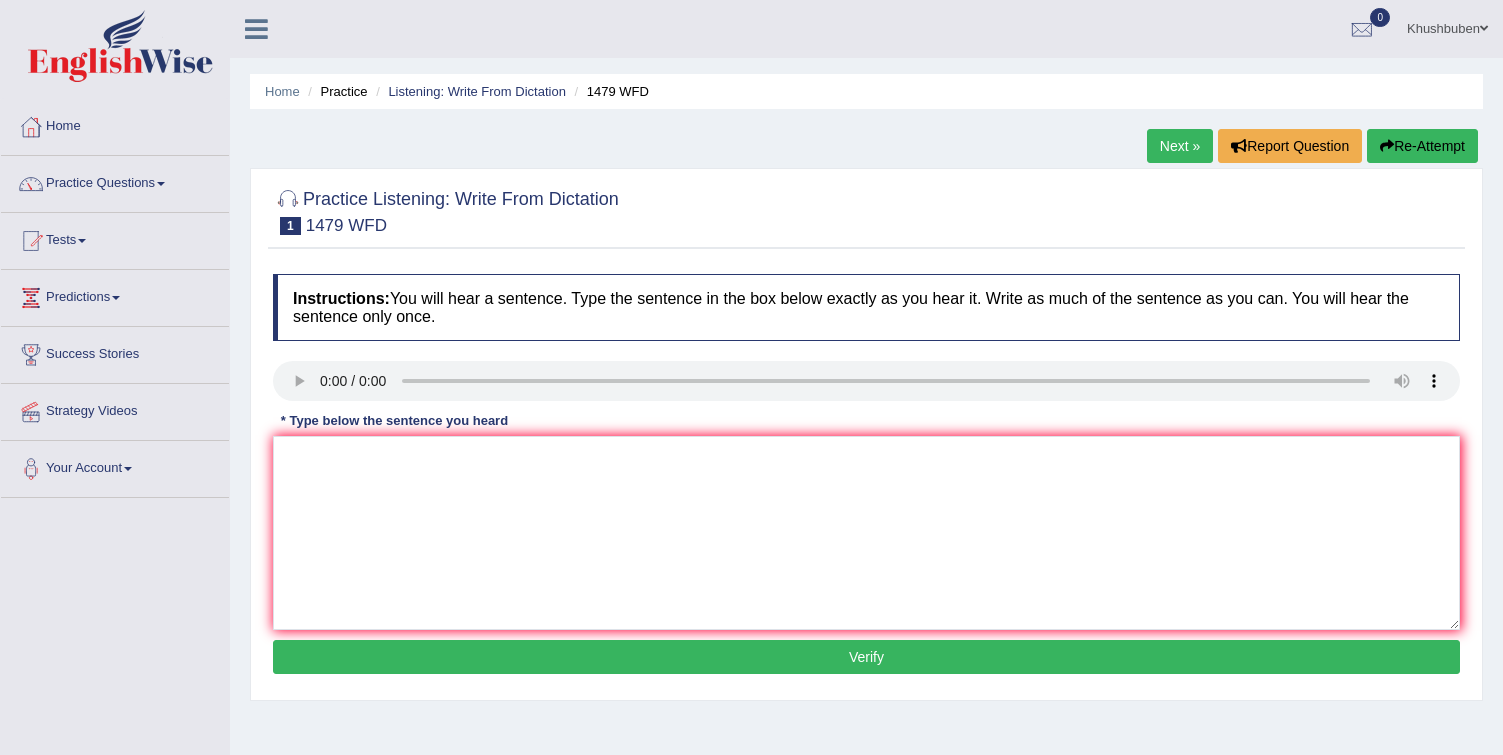 scroll, scrollTop: 0, scrollLeft: 0, axis: both 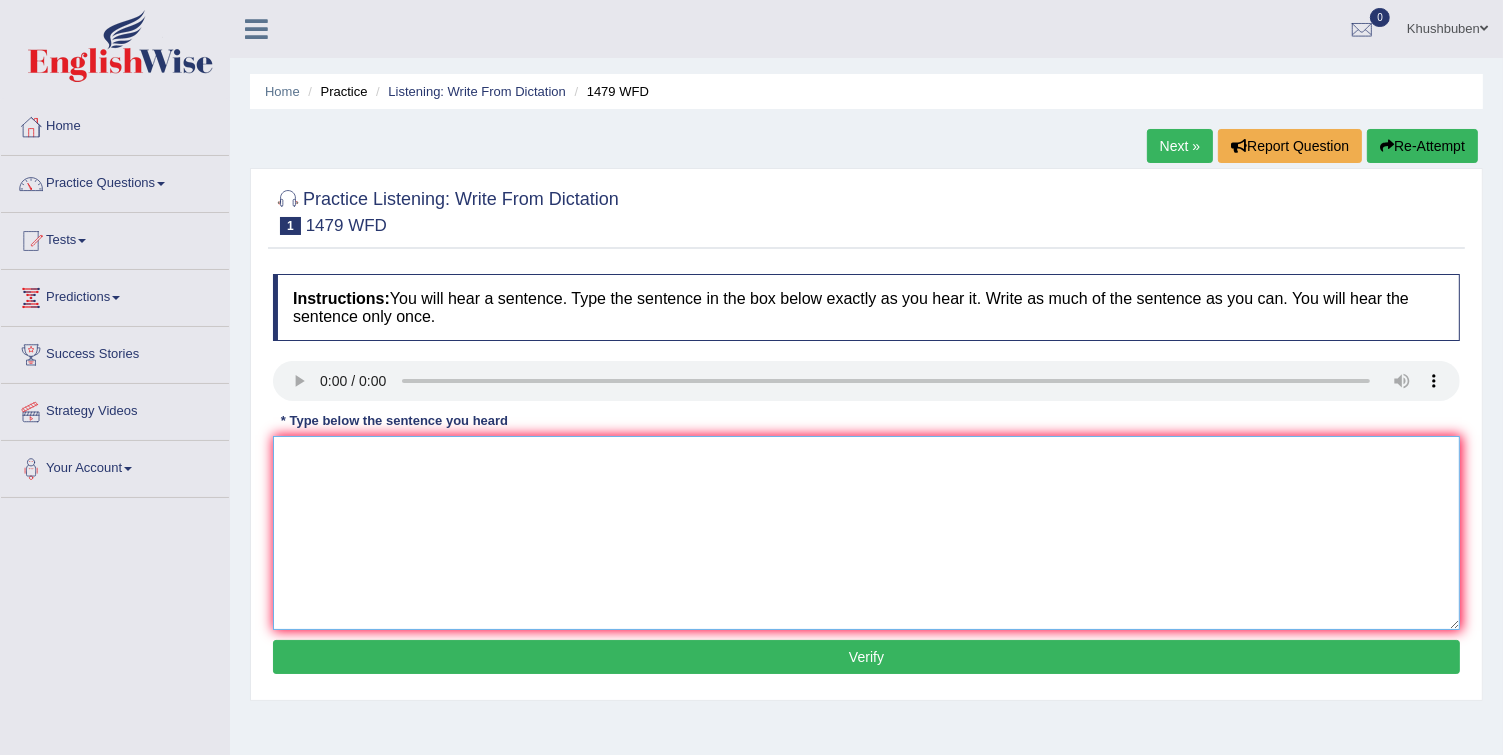 click at bounding box center [866, 533] 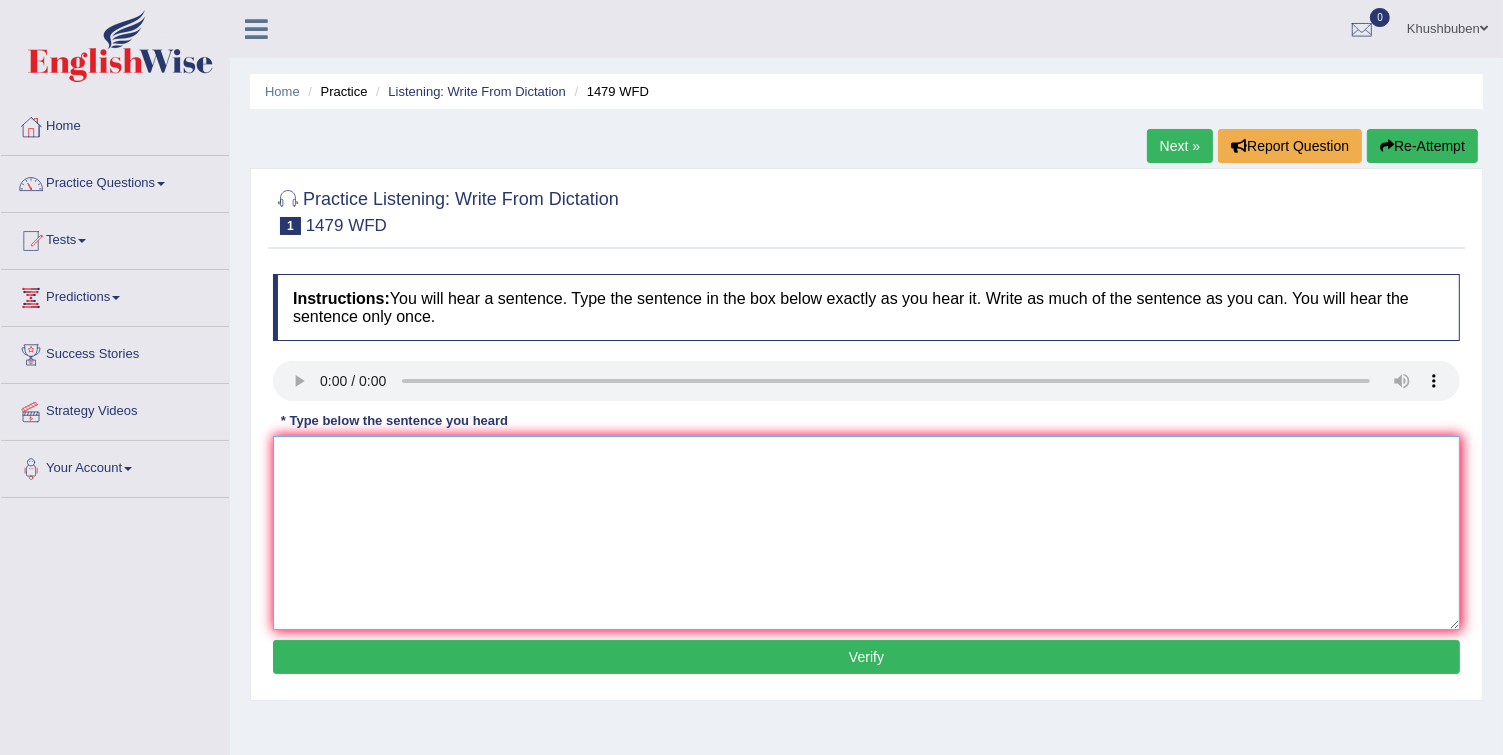click at bounding box center (866, 533) 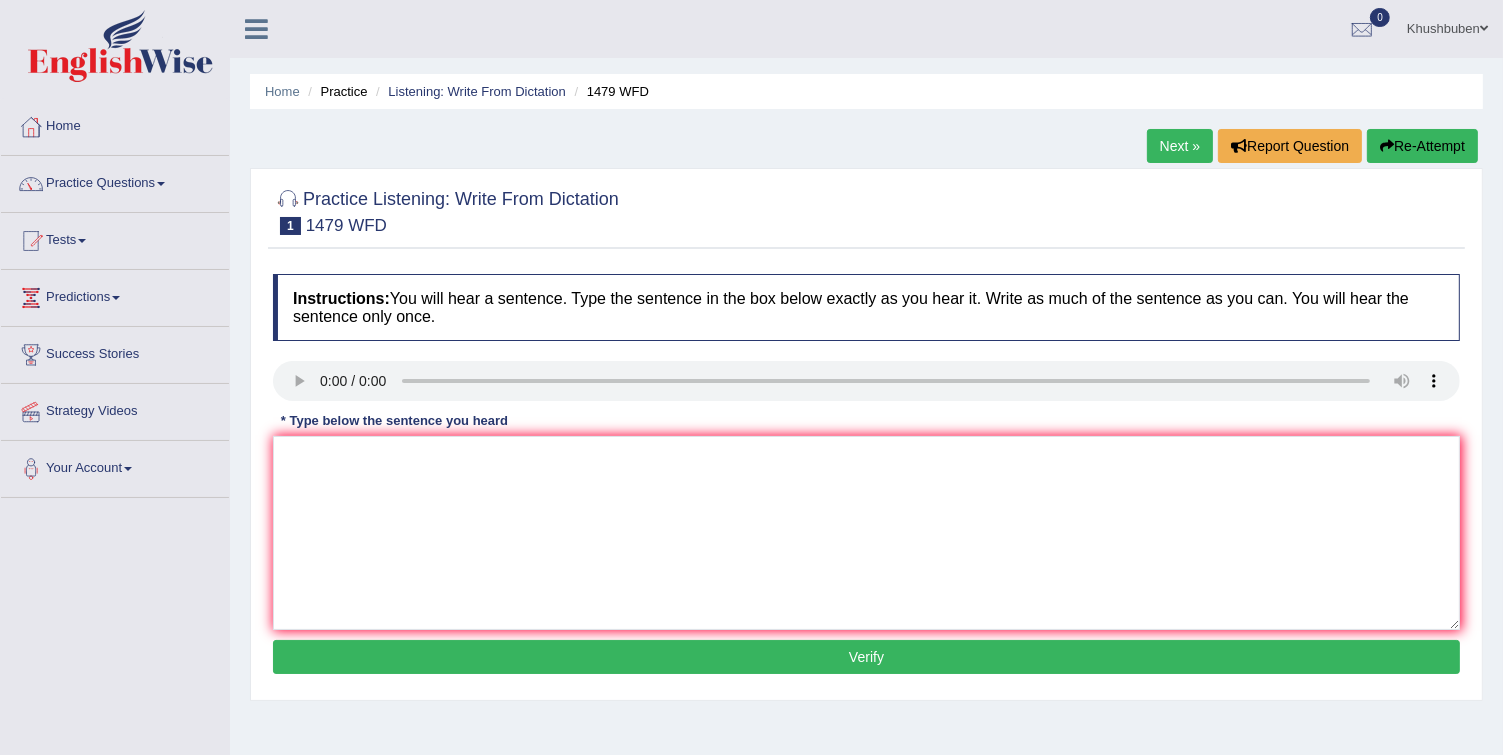 click on "Next »" at bounding box center [1180, 146] 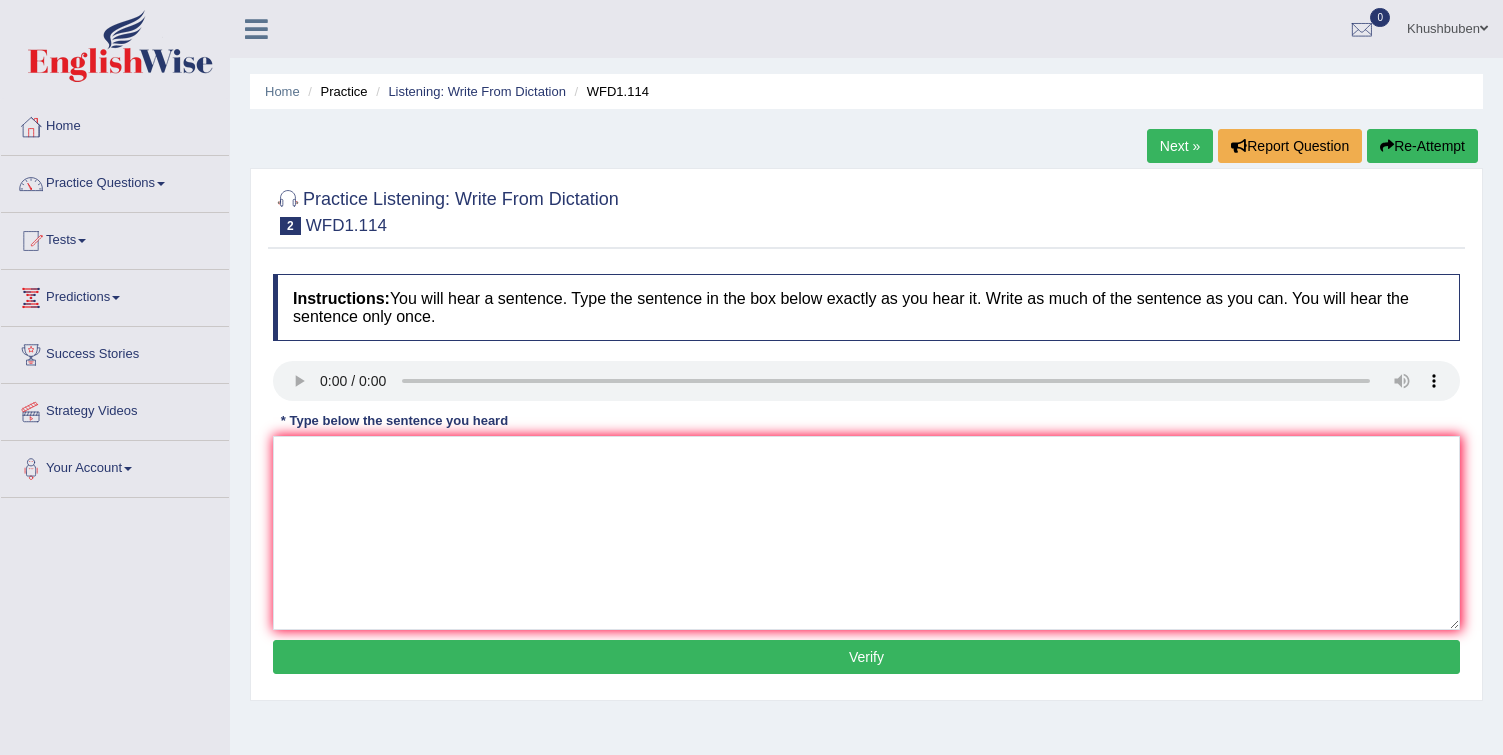 scroll, scrollTop: 0, scrollLeft: 0, axis: both 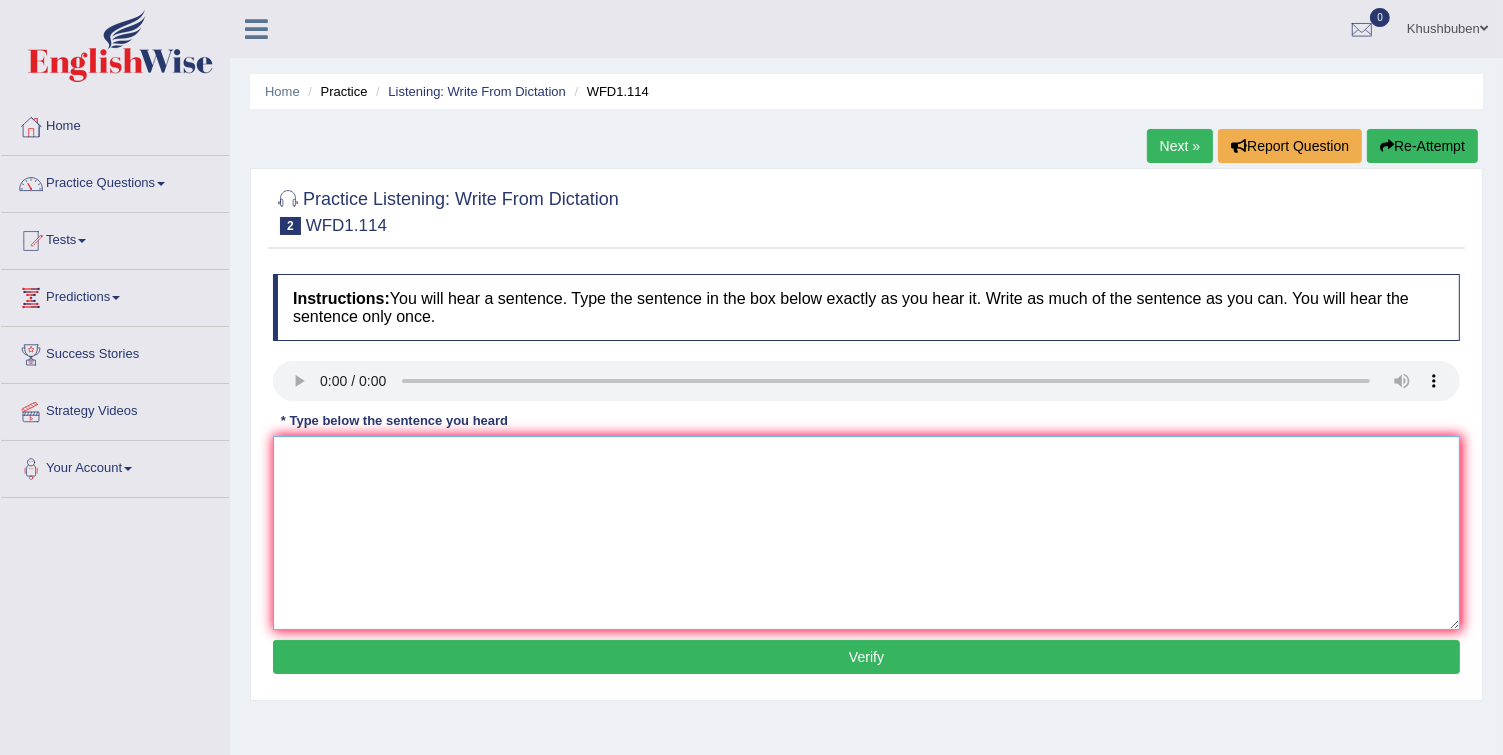 click at bounding box center (866, 533) 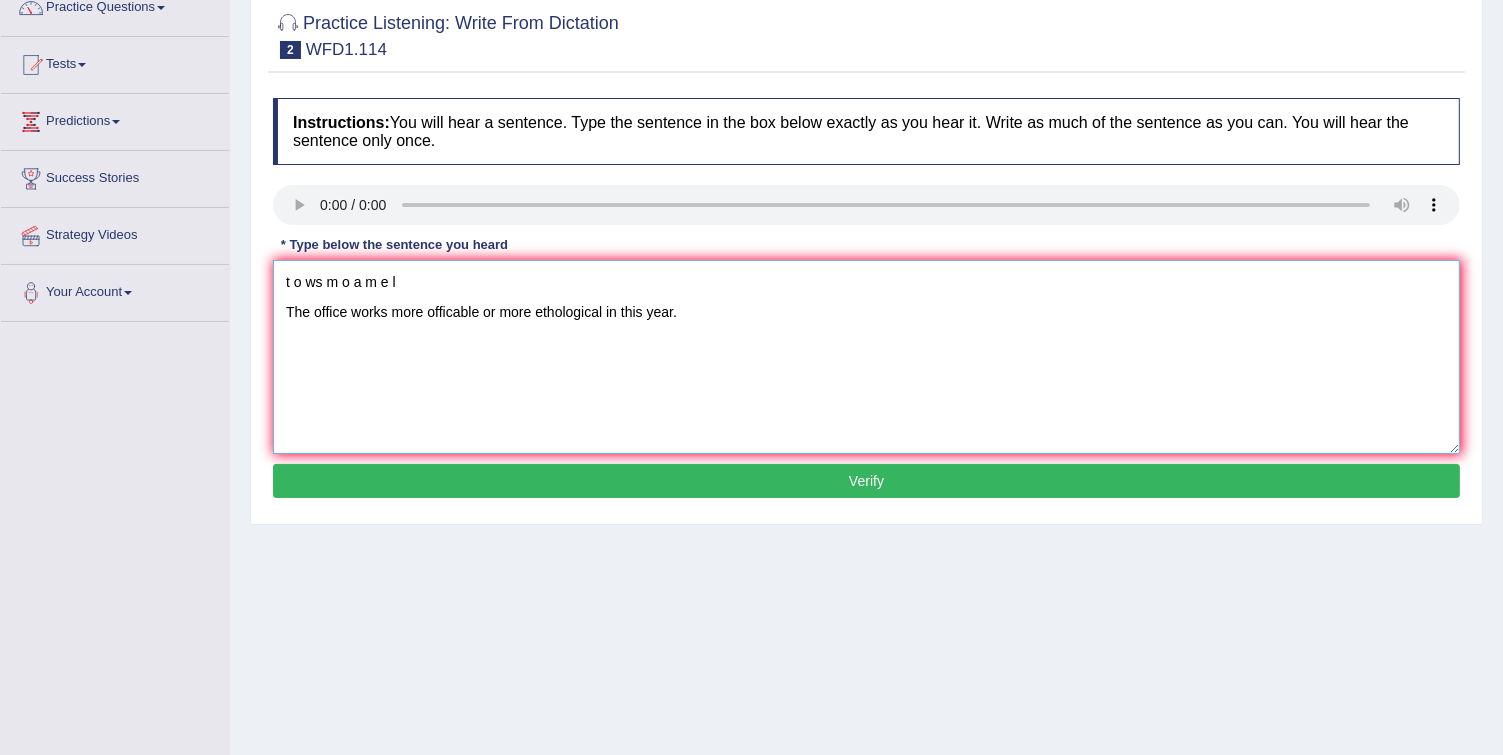 scroll, scrollTop: 135, scrollLeft: 0, axis: vertical 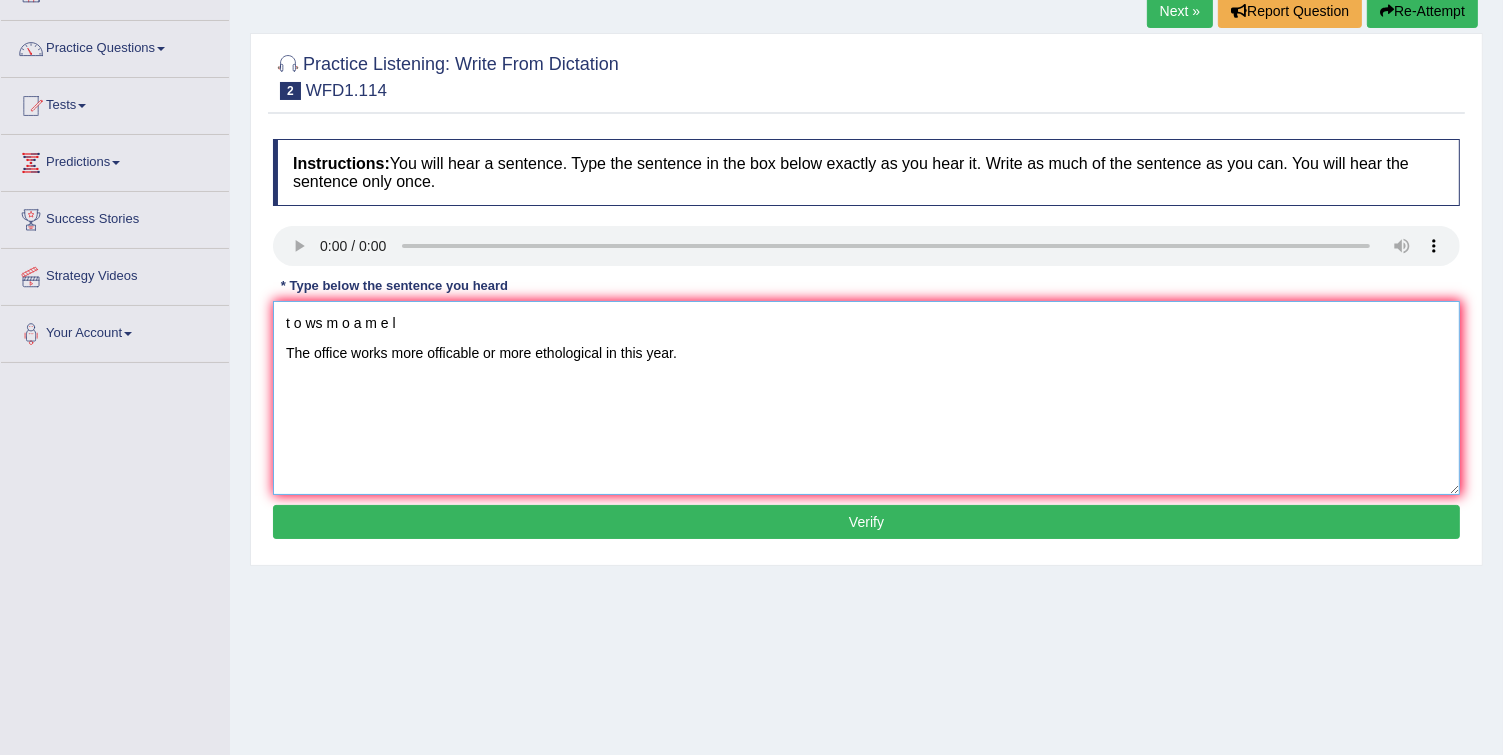 type on "t o ws m o a m e l
The office works more officable or more ethological in this year." 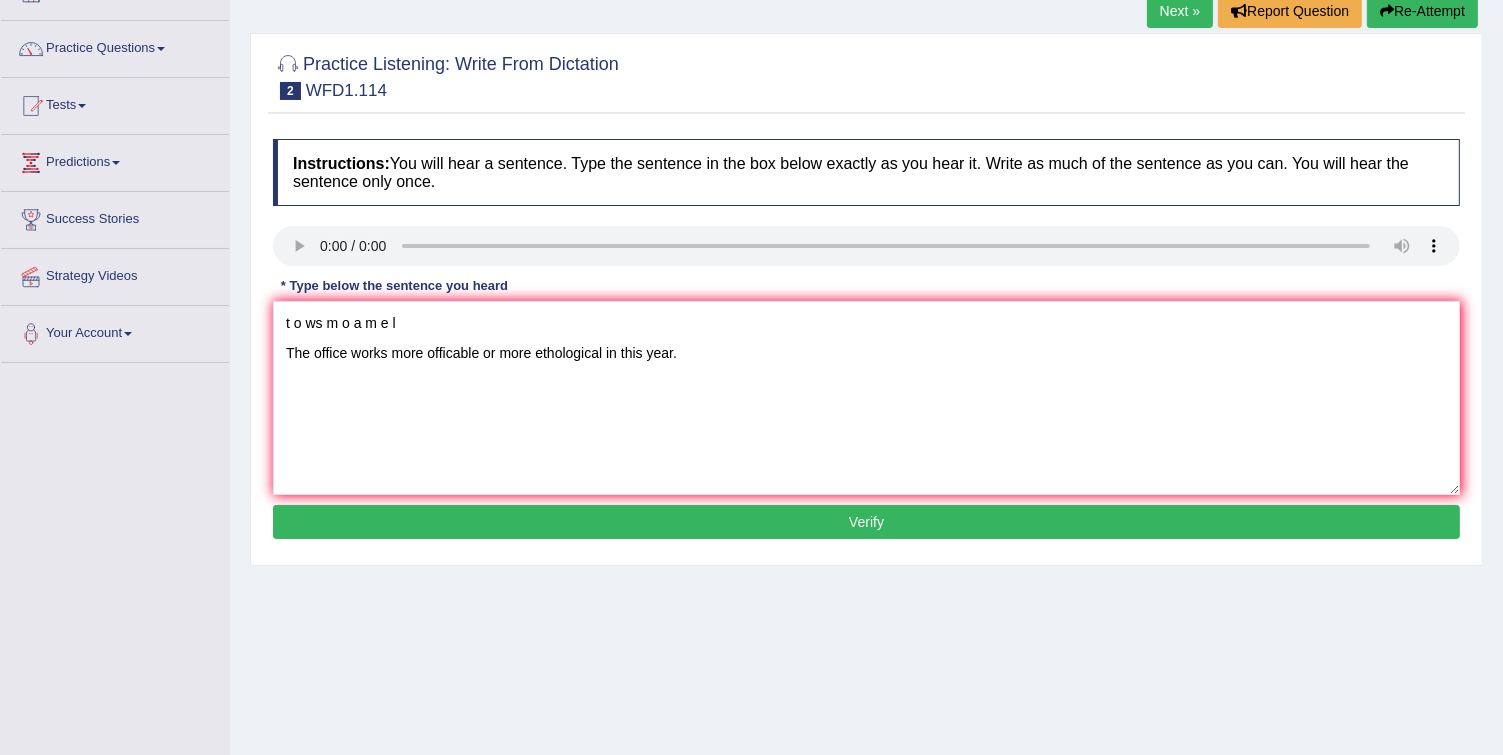 click on "Verify" at bounding box center [866, 522] 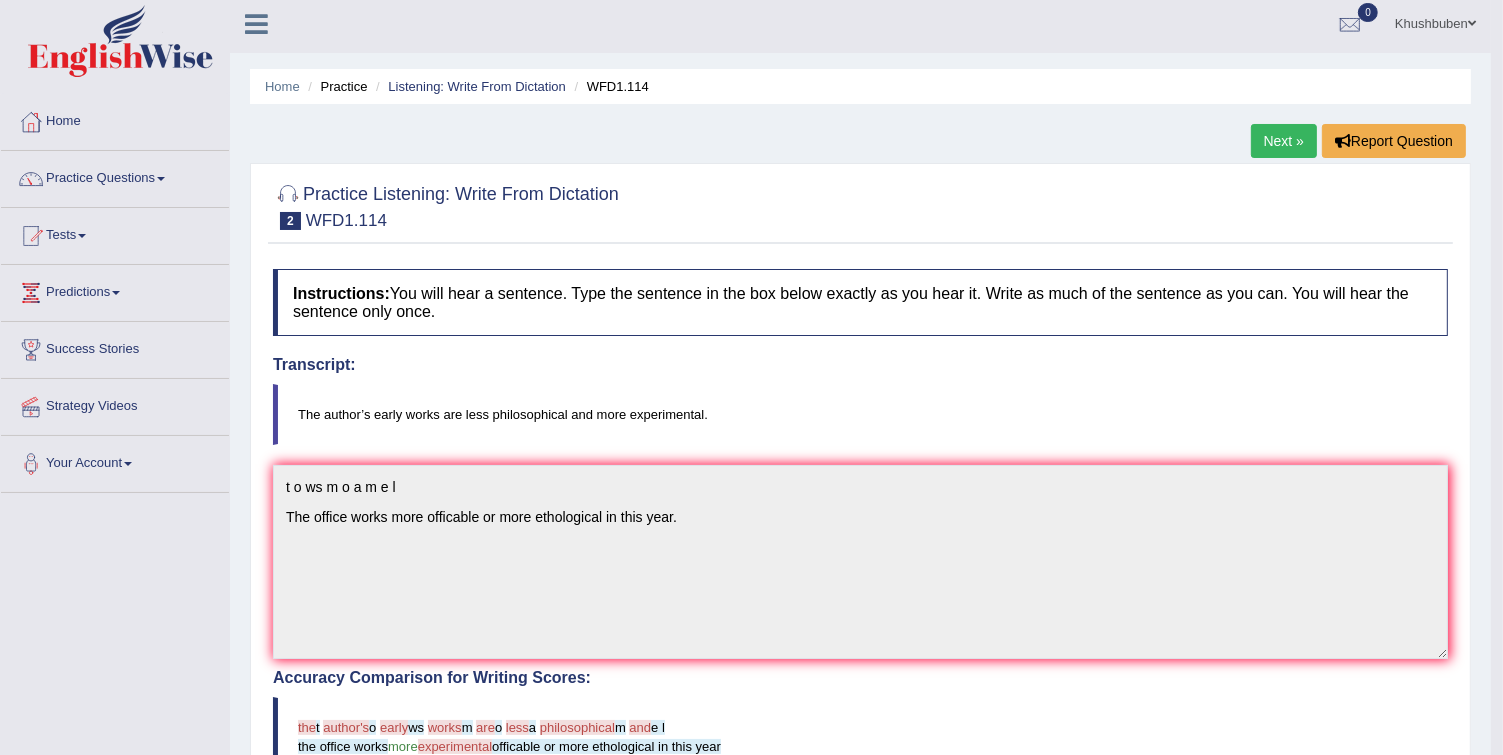 scroll, scrollTop: 0, scrollLeft: 0, axis: both 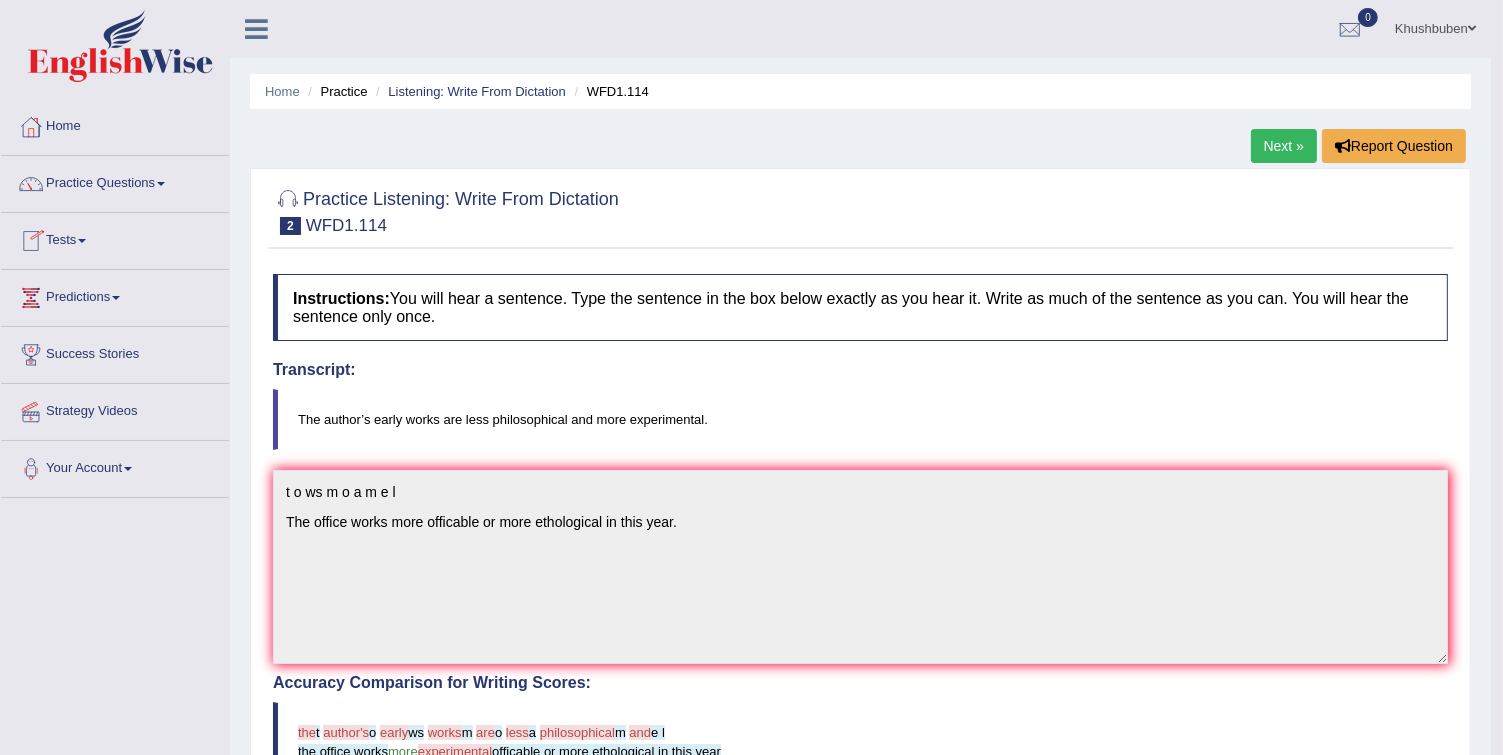 click on "Home" at bounding box center (115, 124) 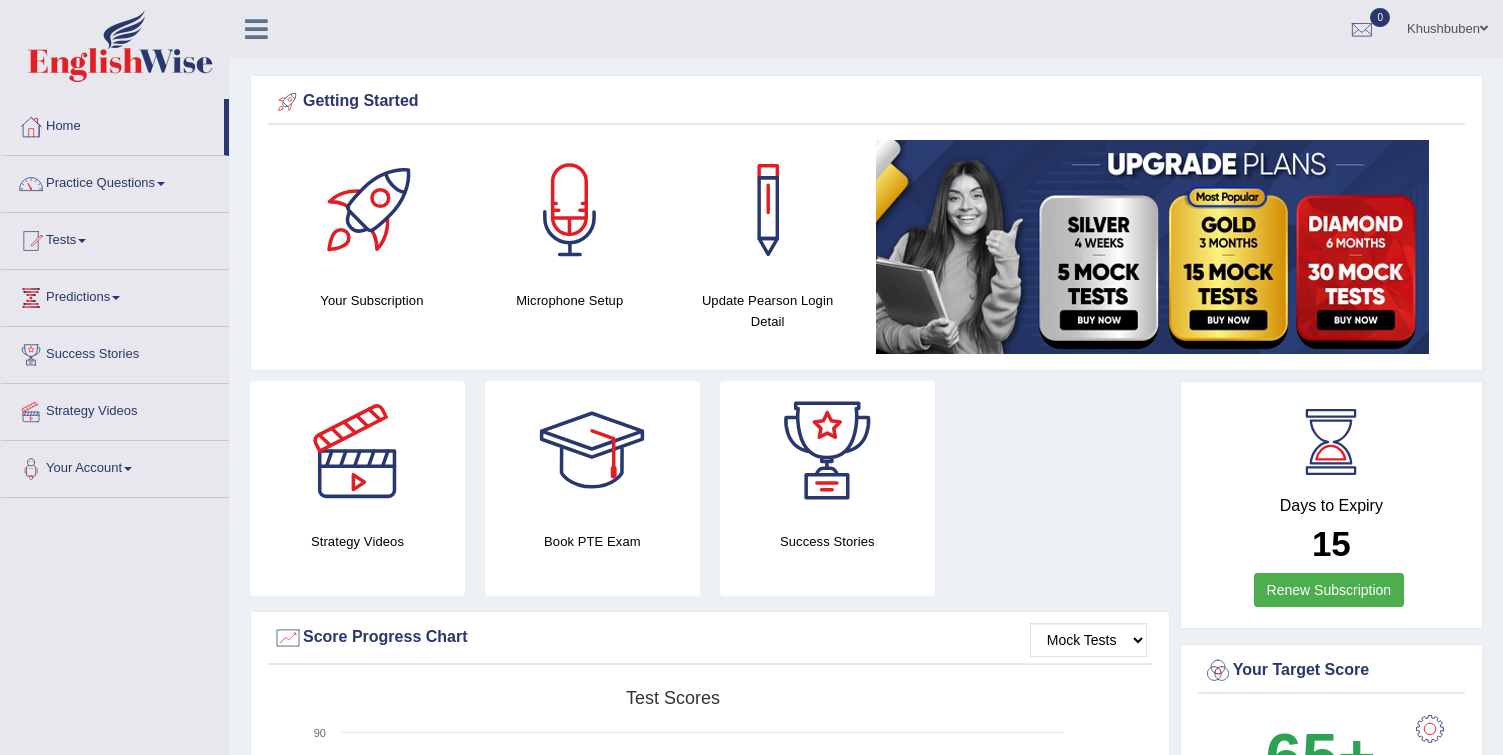 scroll, scrollTop: 0, scrollLeft: 0, axis: both 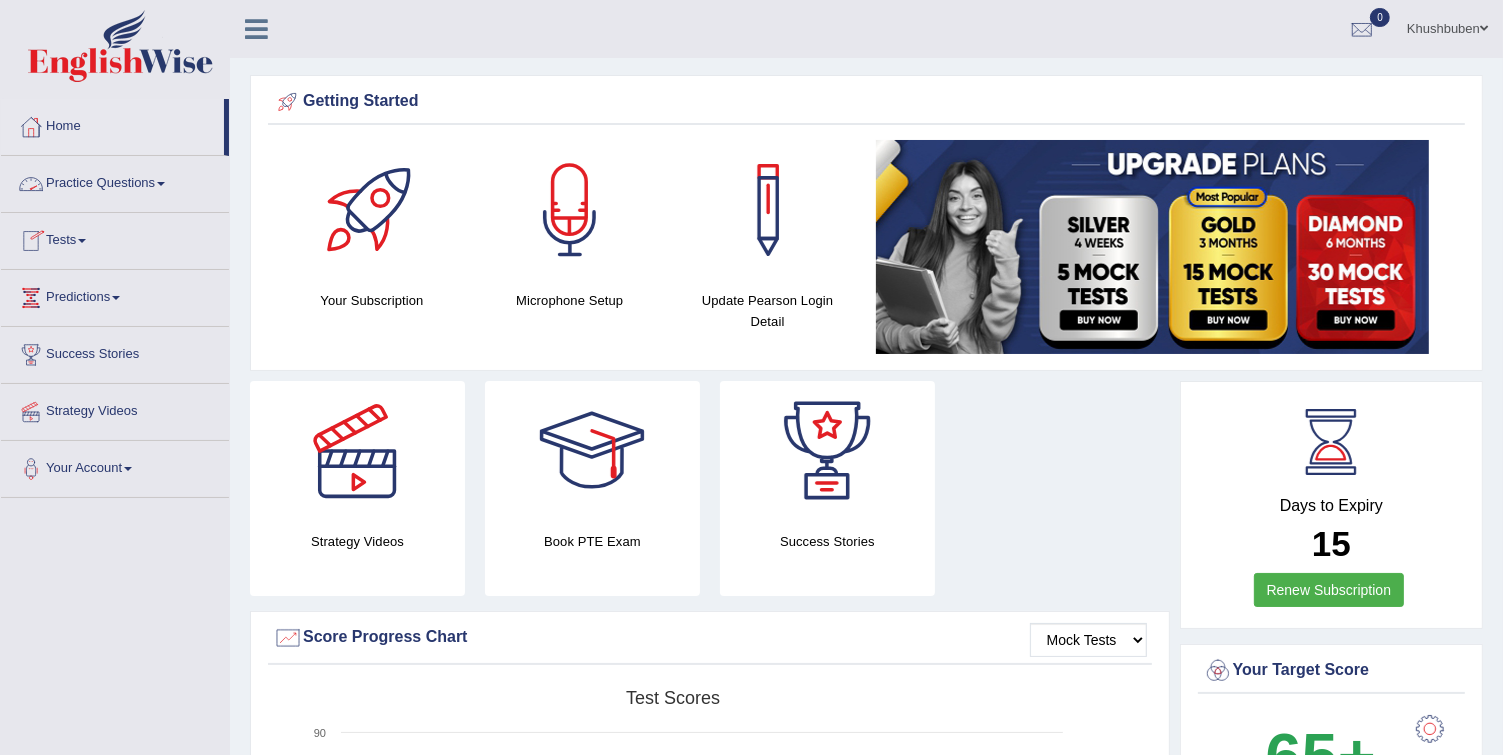 click on "Practice Questions" at bounding box center (115, 181) 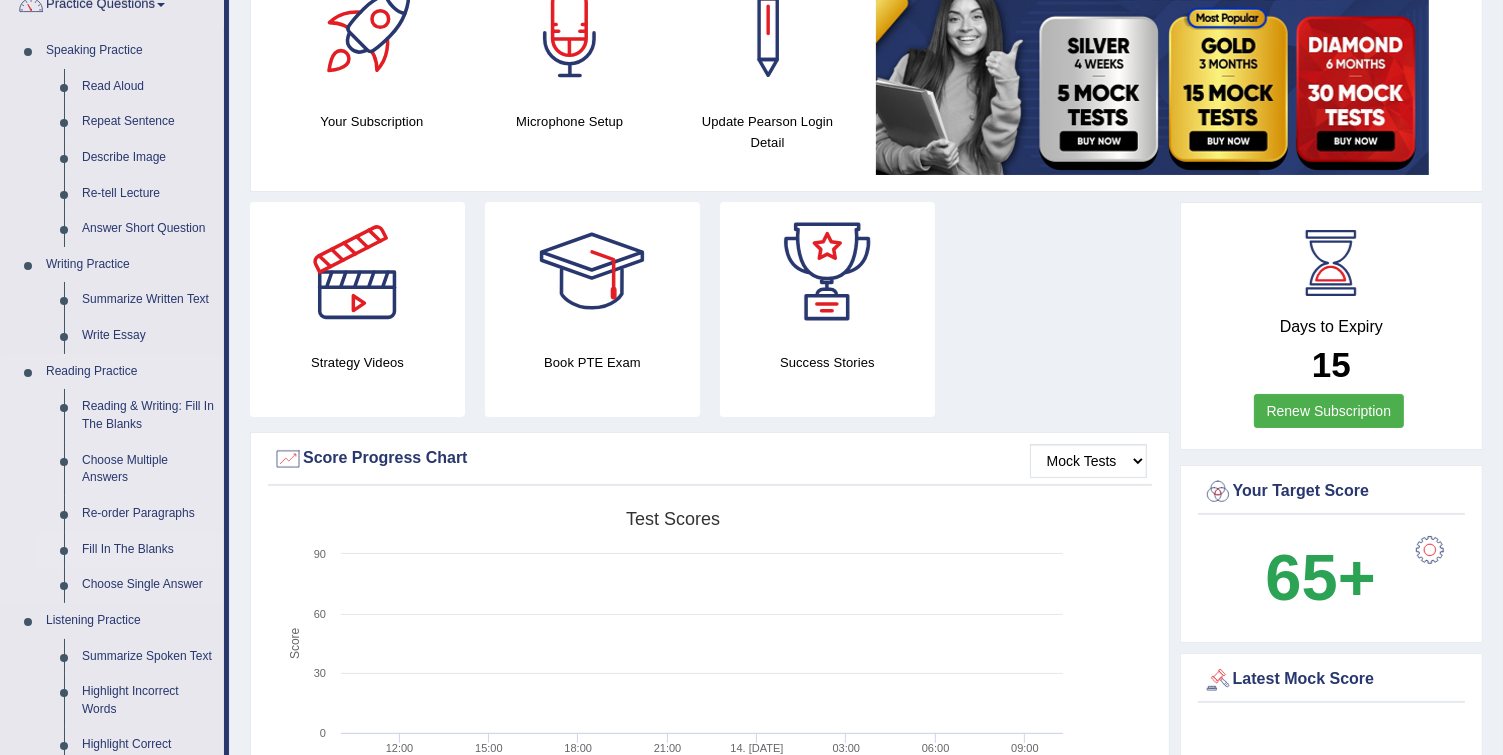 scroll, scrollTop: 160, scrollLeft: 0, axis: vertical 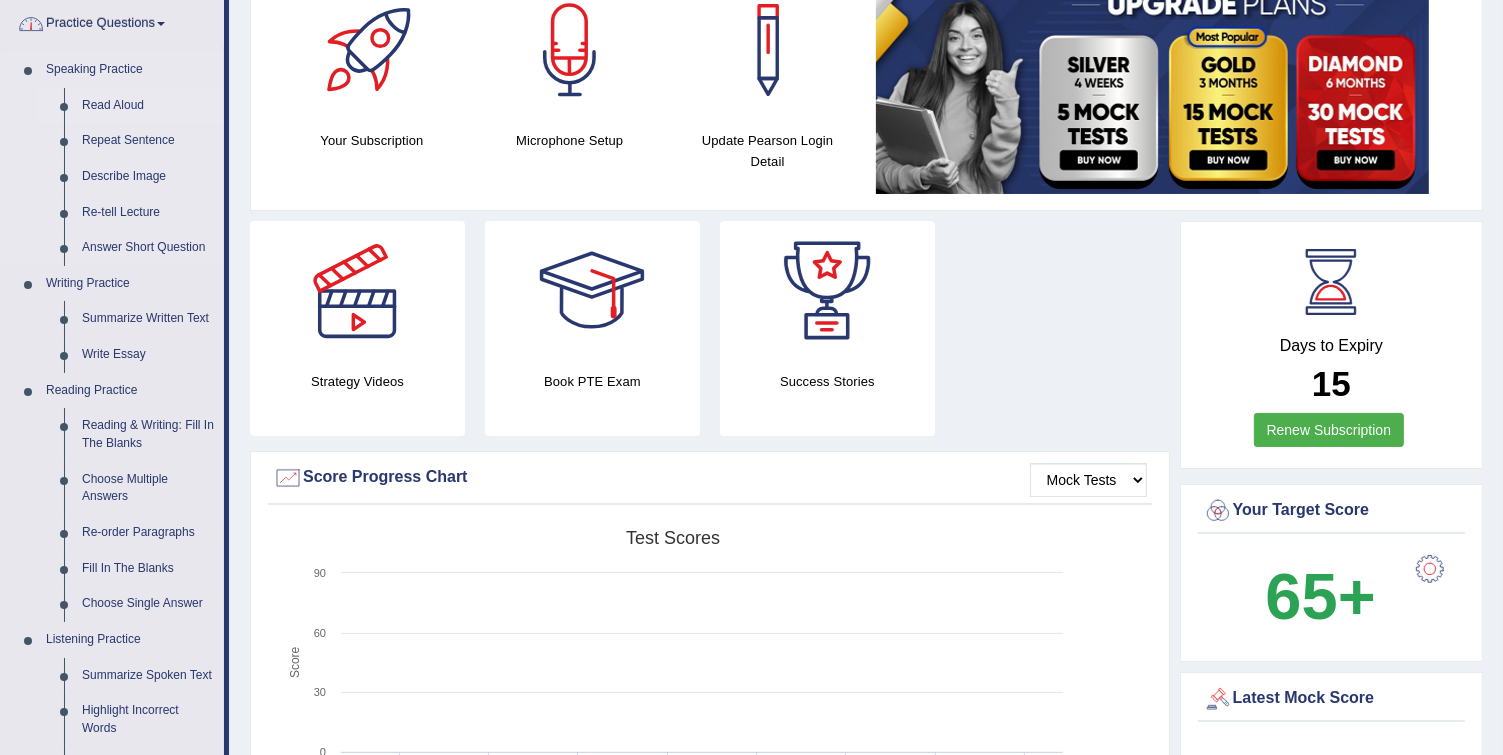 click on "Read Aloud" at bounding box center (148, 106) 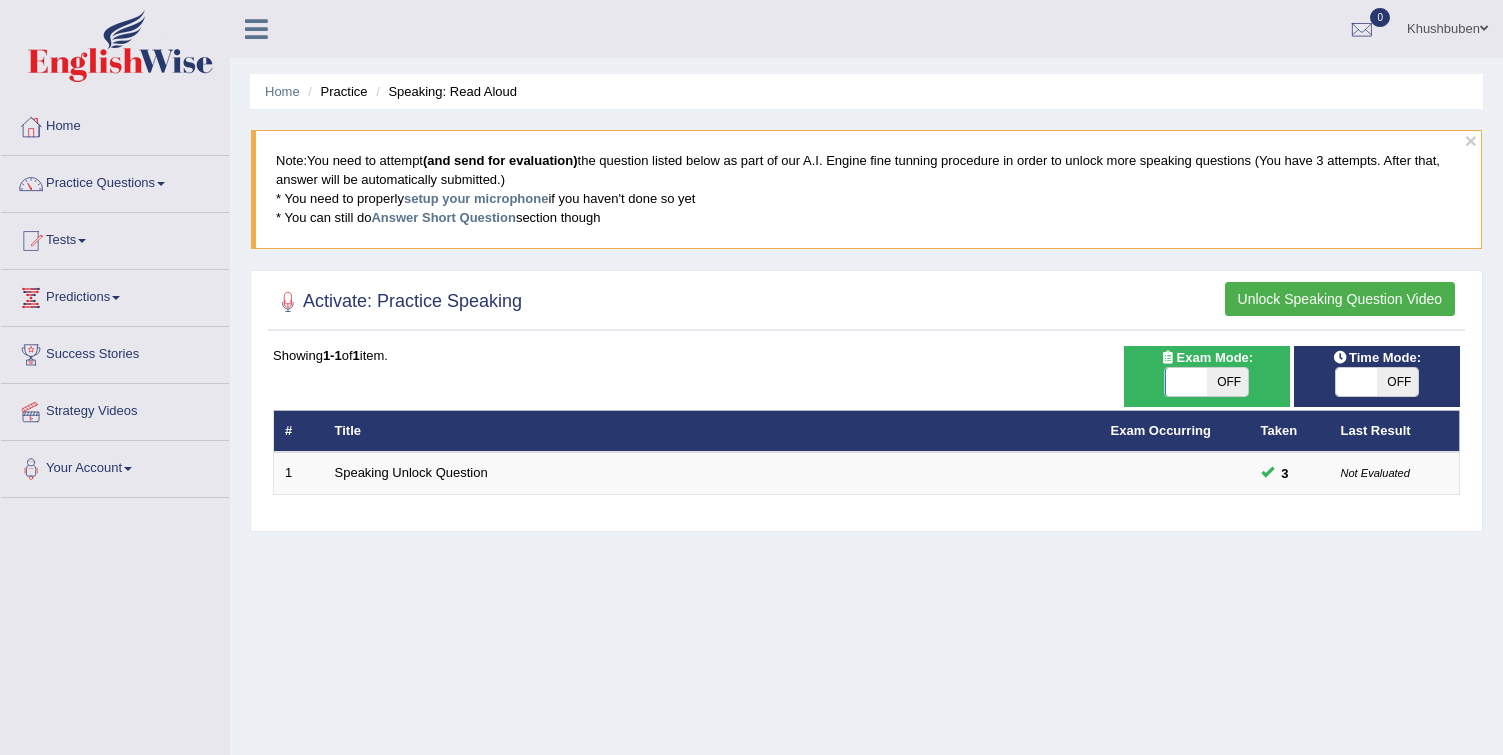 scroll, scrollTop: 0, scrollLeft: 0, axis: both 